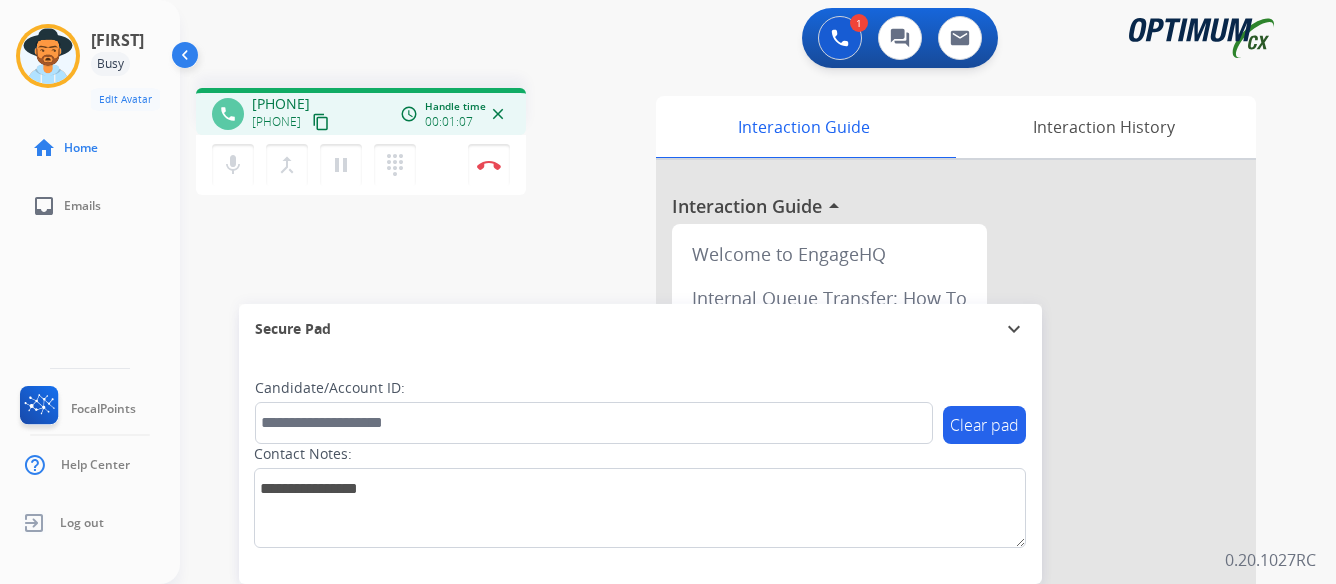 scroll, scrollTop: 0, scrollLeft: 0, axis: both 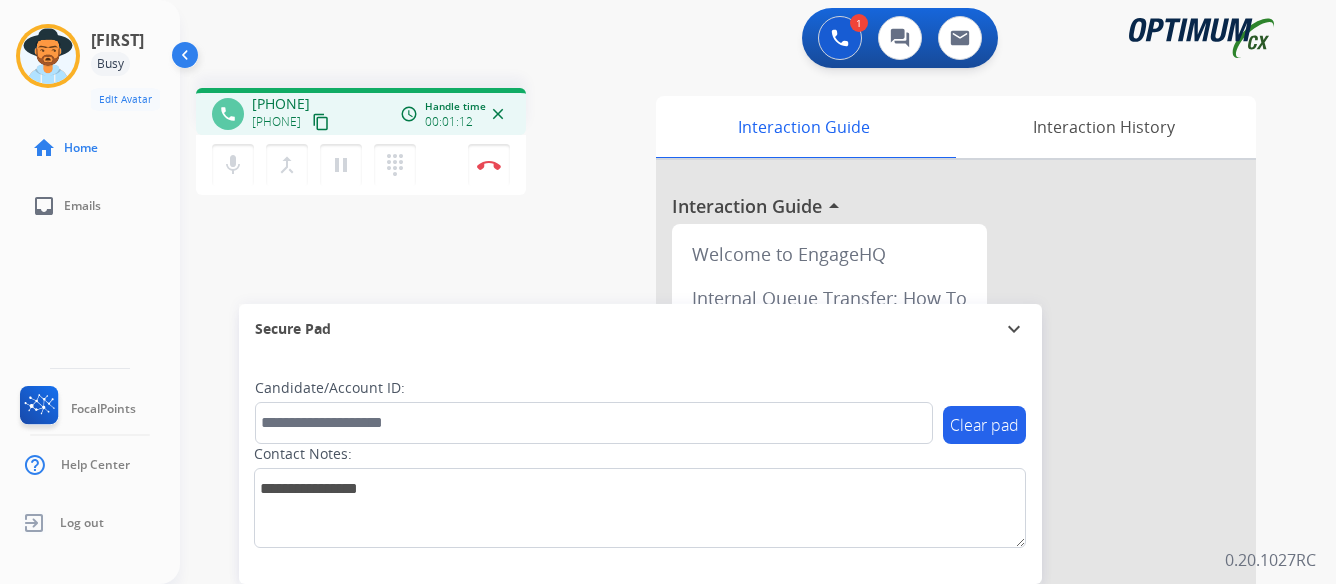 drag, startPoint x: 270, startPoint y: 100, endPoint x: 351, endPoint y: 100, distance: 81 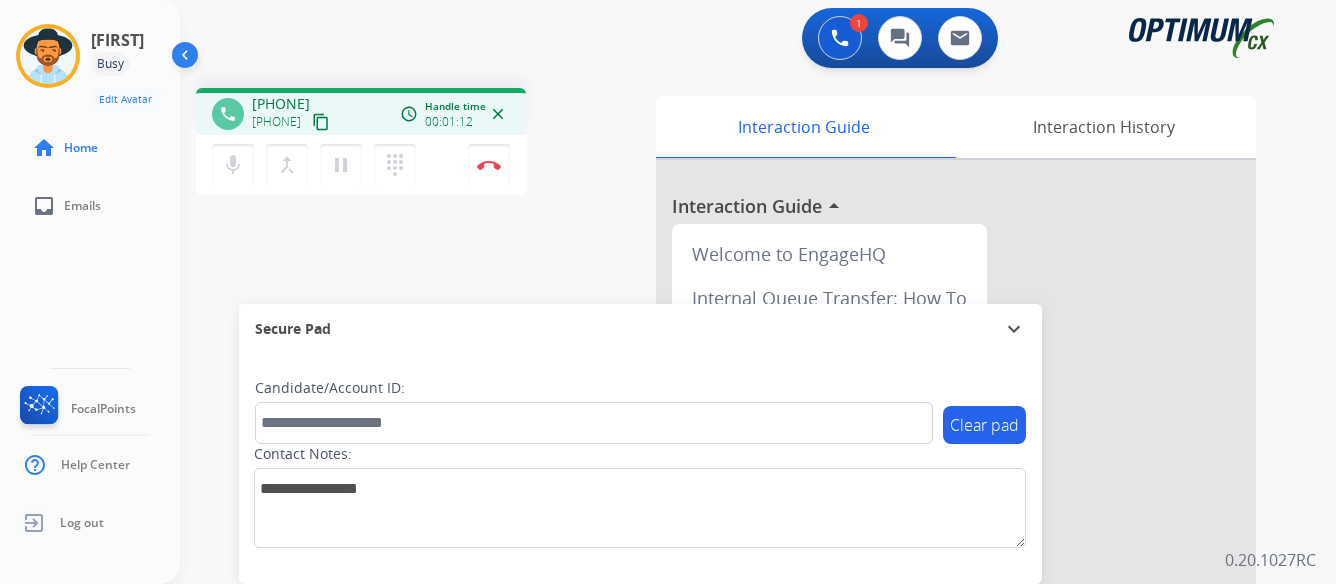click on "[PHONE] [PHONE] content_copy" at bounding box center [292, 114] 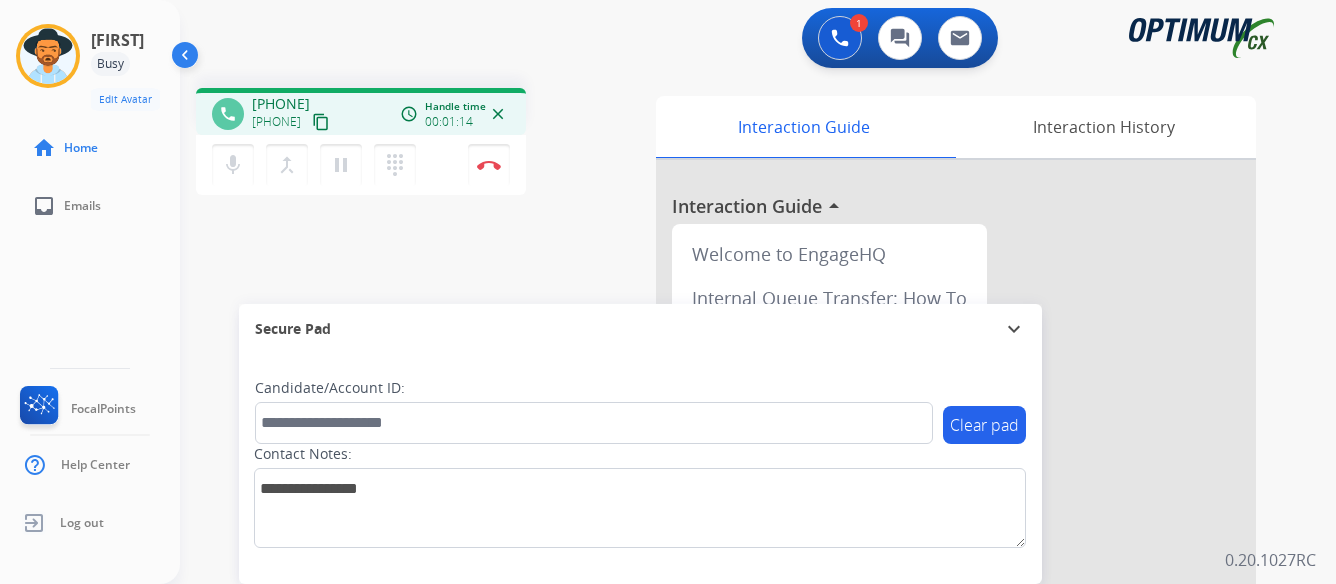 copy on "[PHONE]" 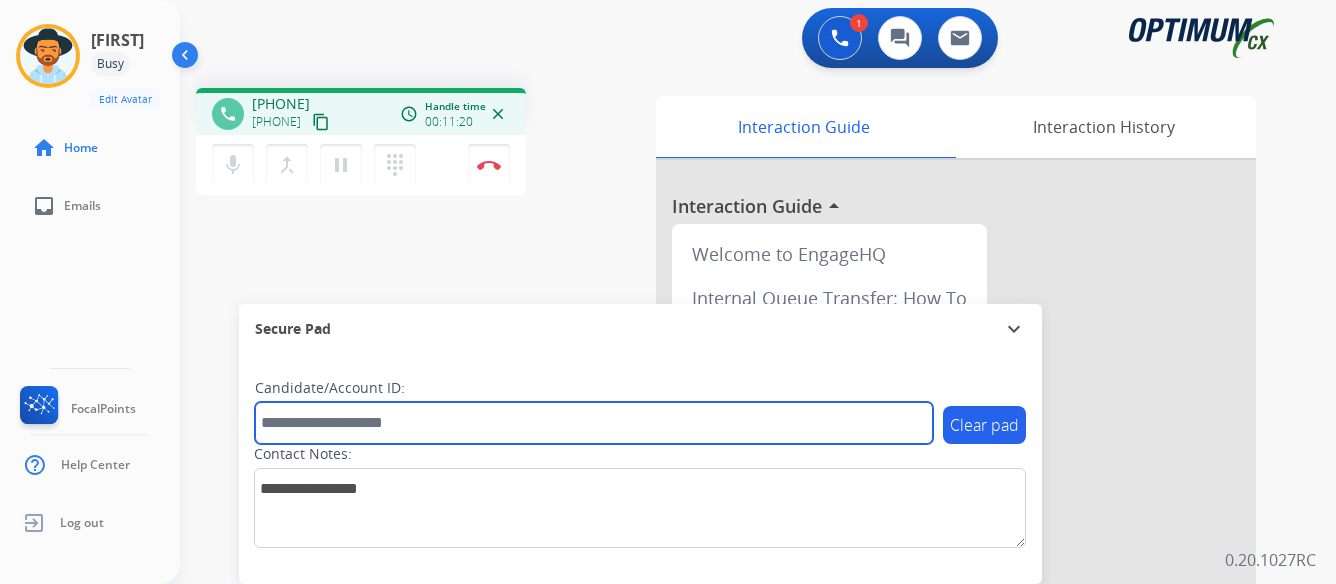 paste on "*******" 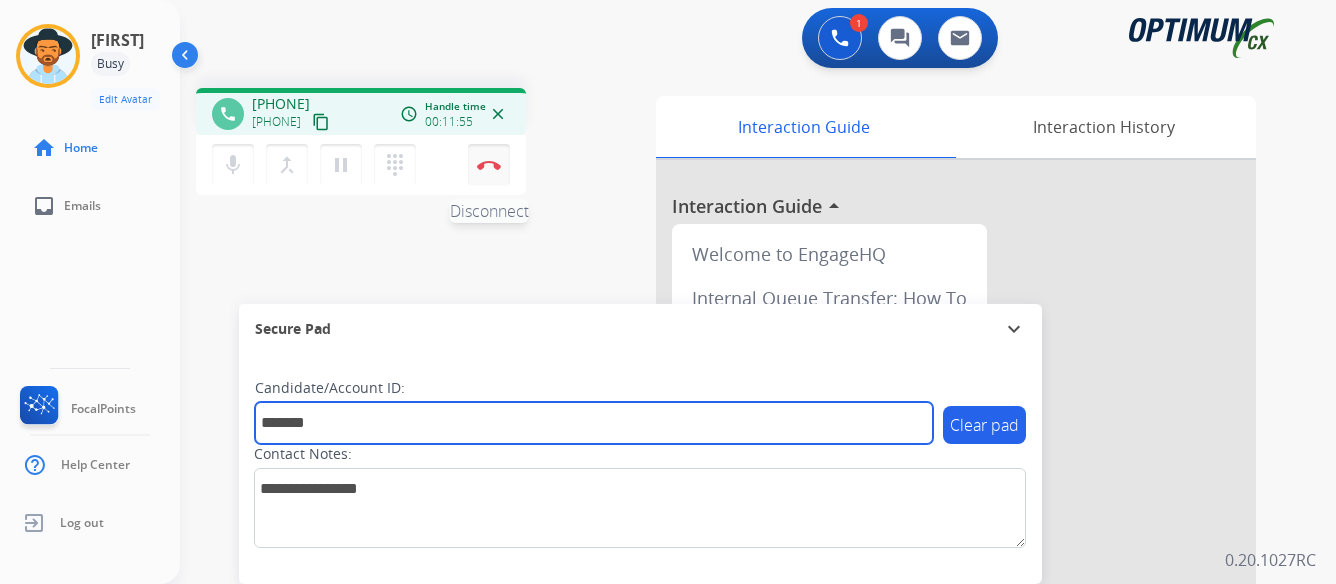 type on "*******" 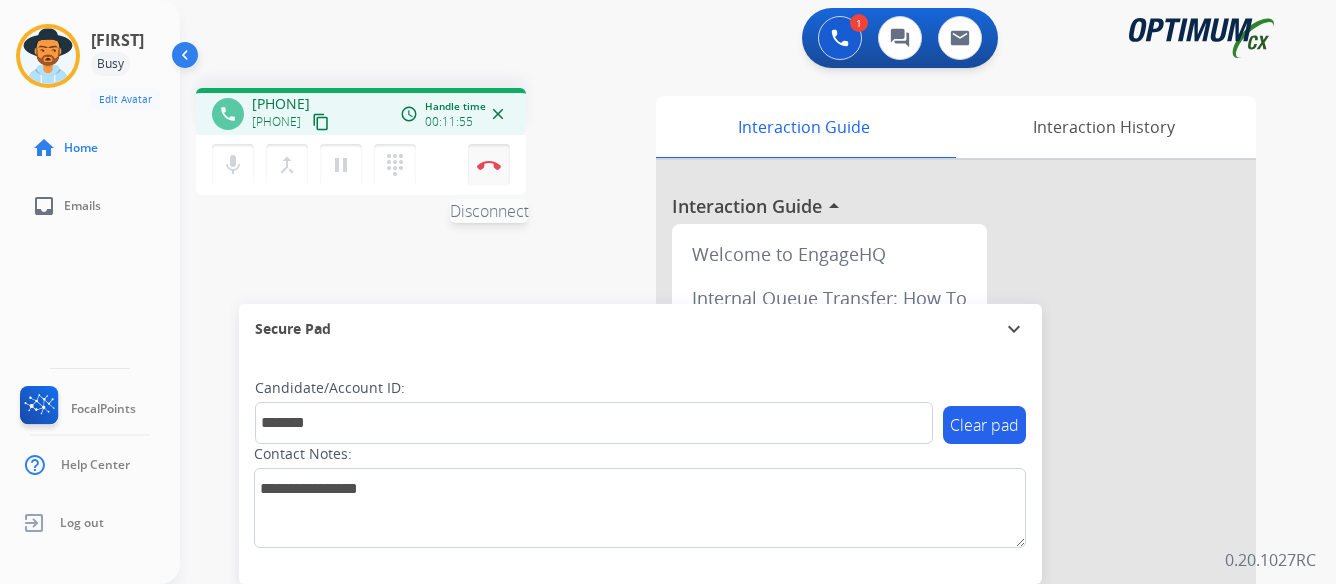 click at bounding box center (489, 165) 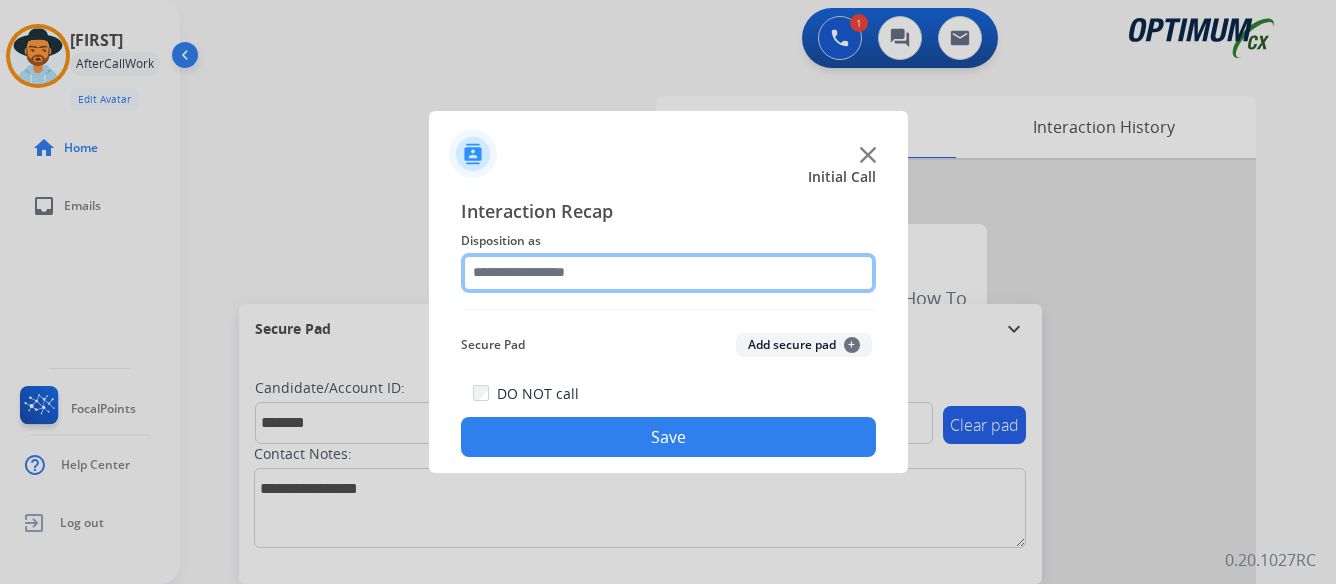 click 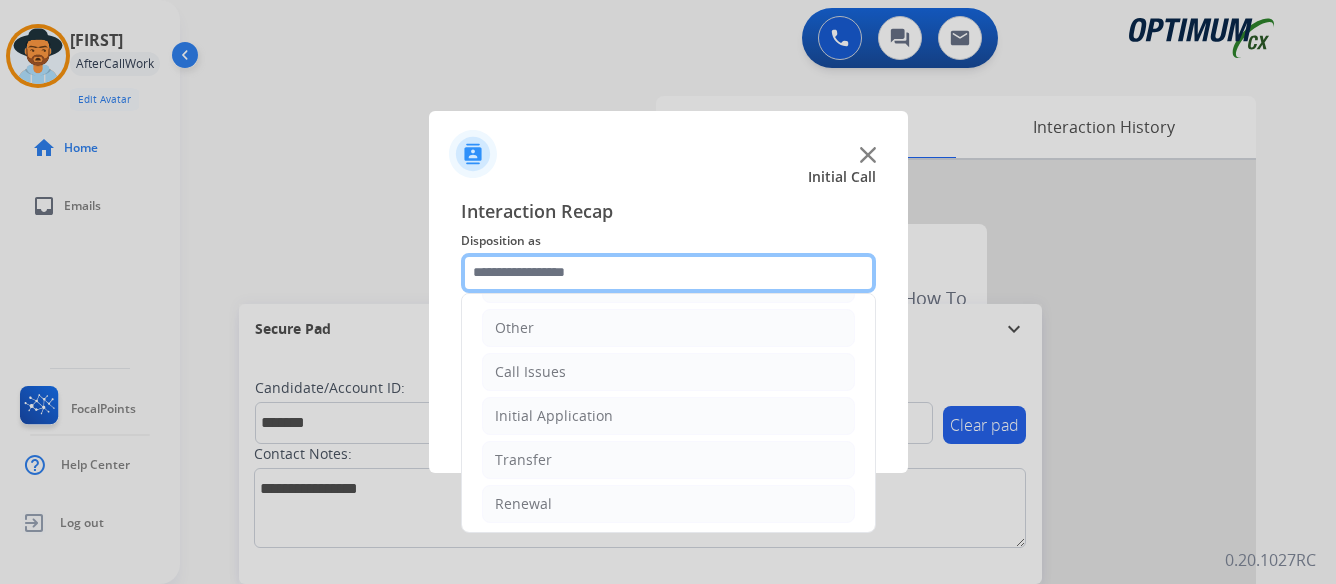 scroll, scrollTop: 136, scrollLeft: 0, axis: vertical 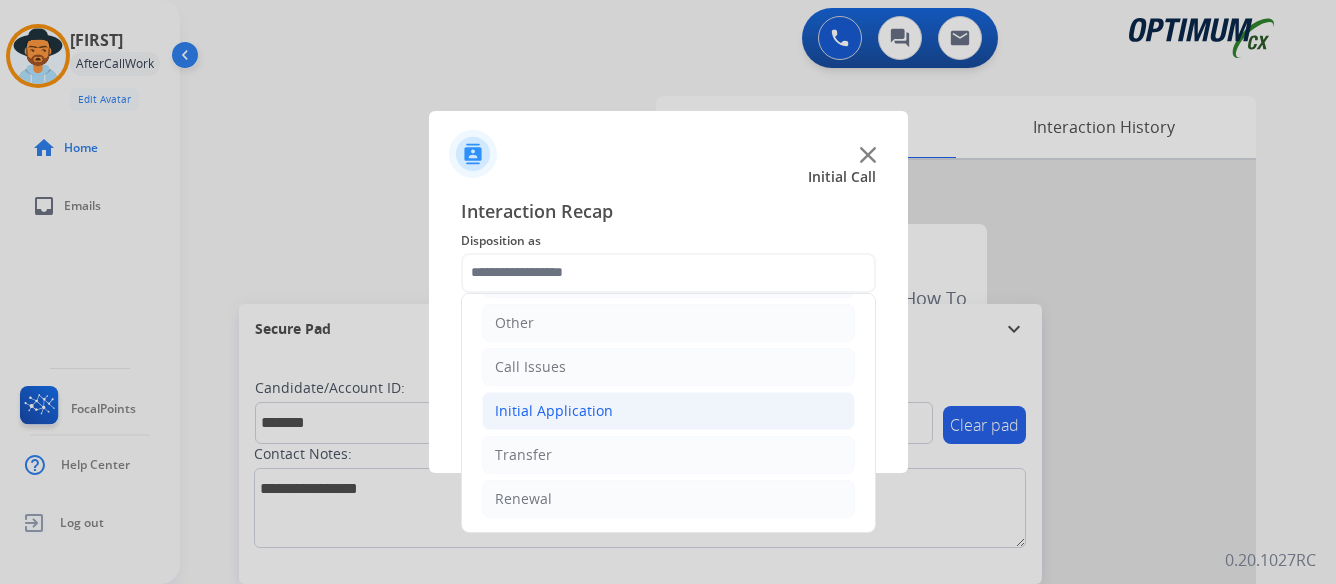 click on "Initial Application" 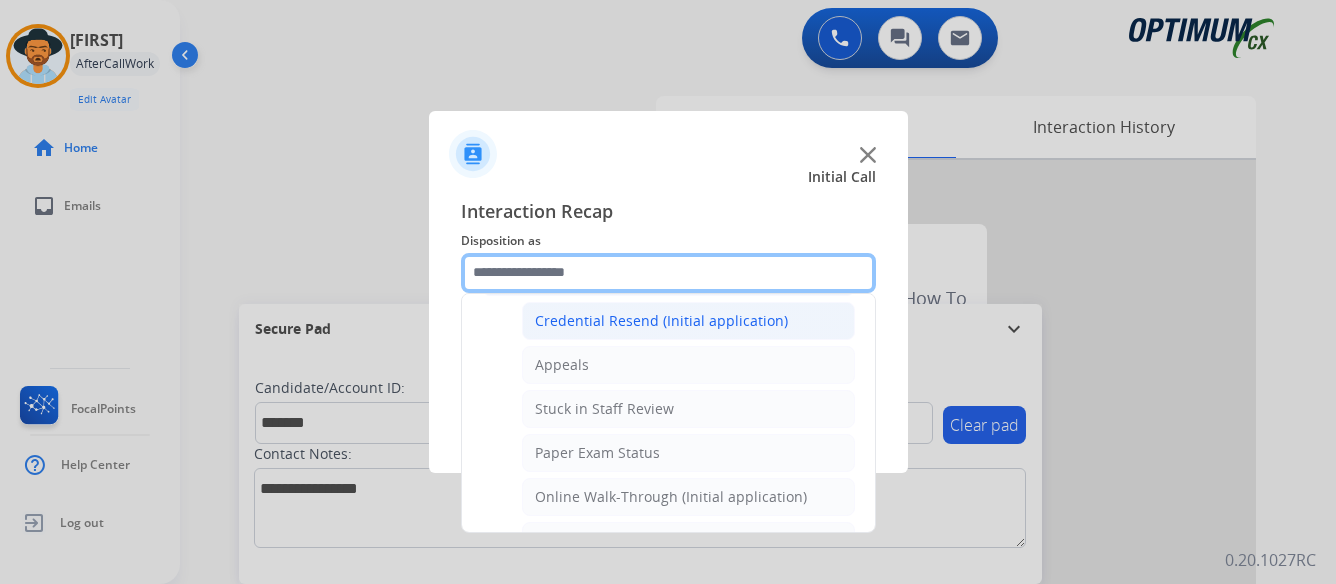 scroll, scrollTop: 236, scrollLeft: 0, axis: vertical 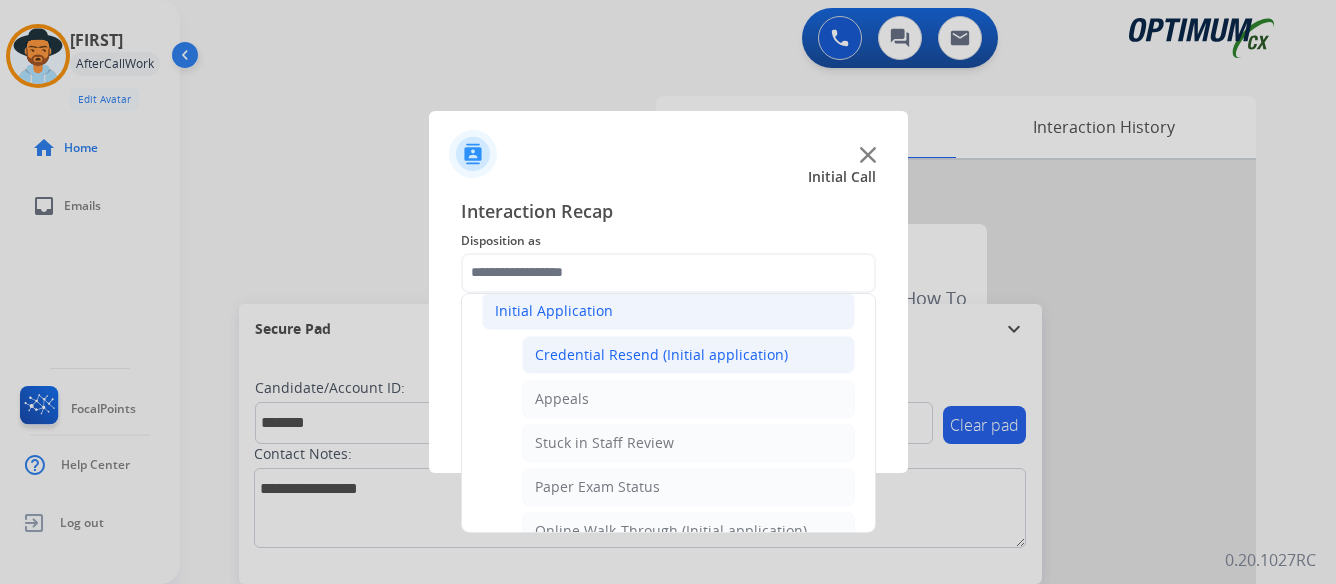 click on "Credential Resend (Initial application)" 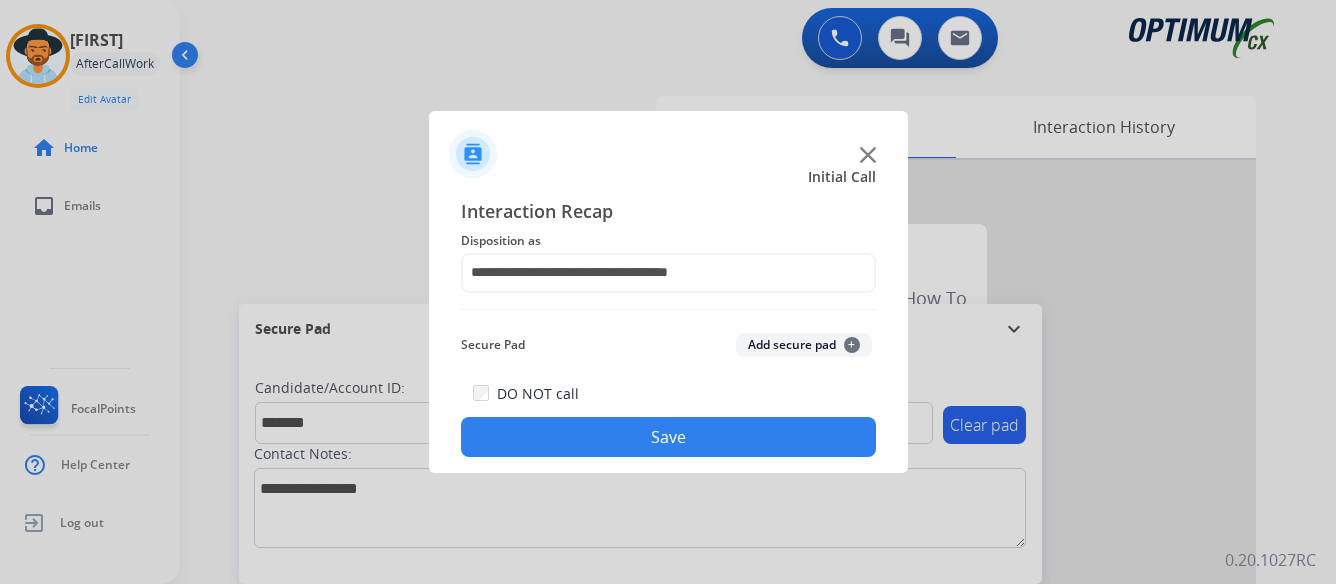 click on "Save" 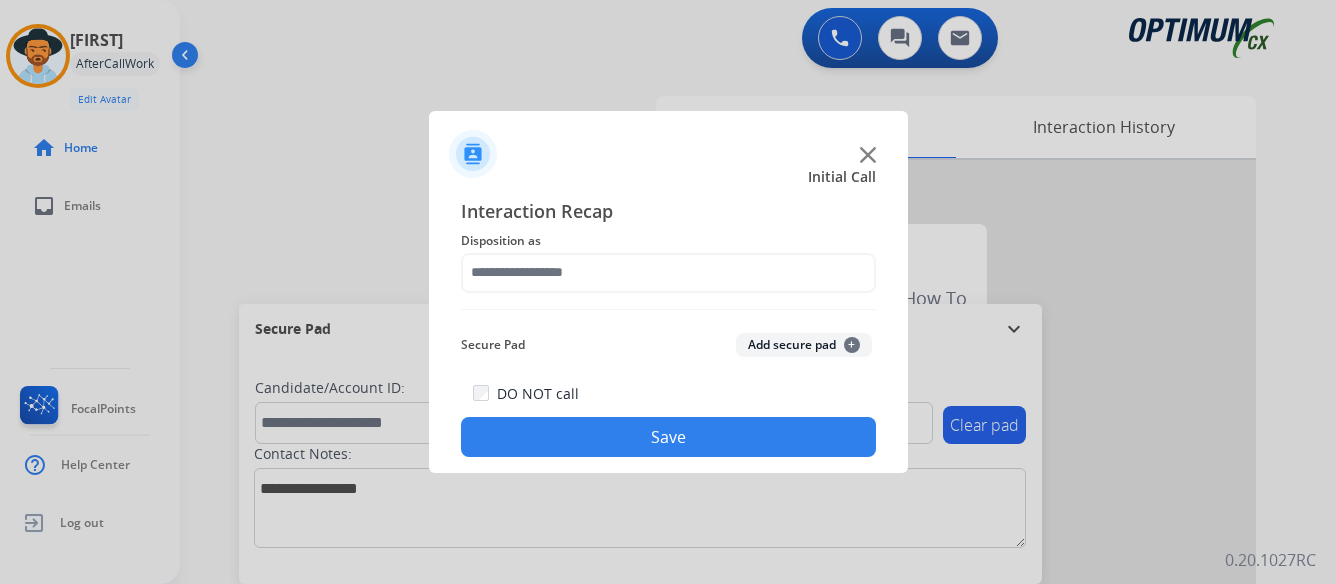 click 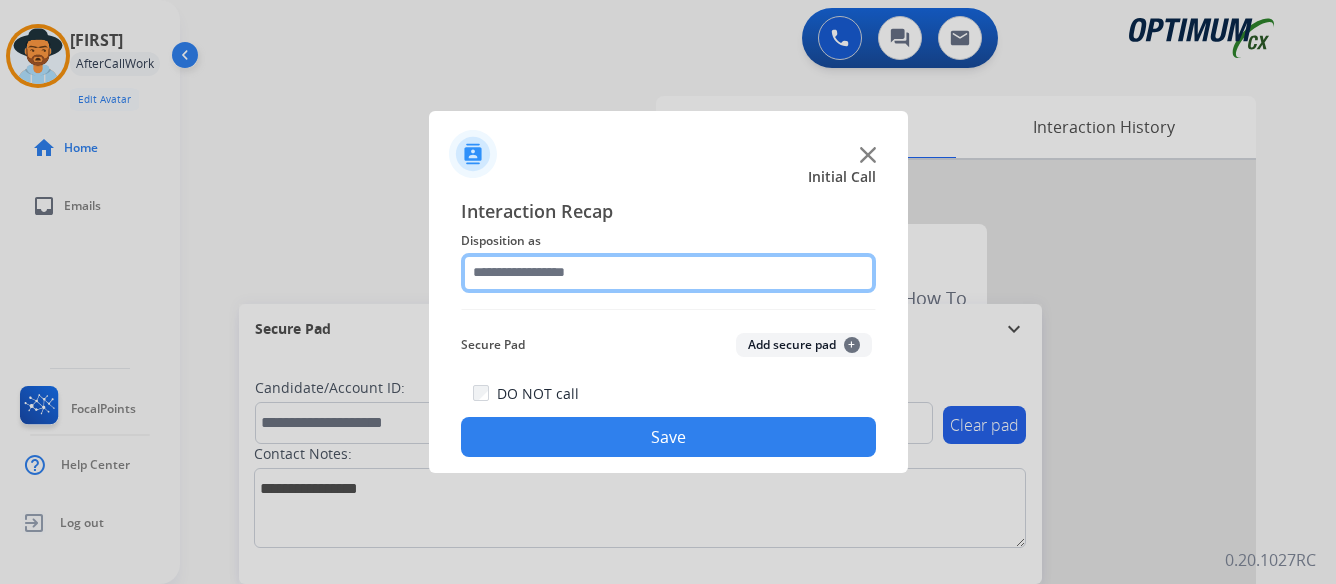 click 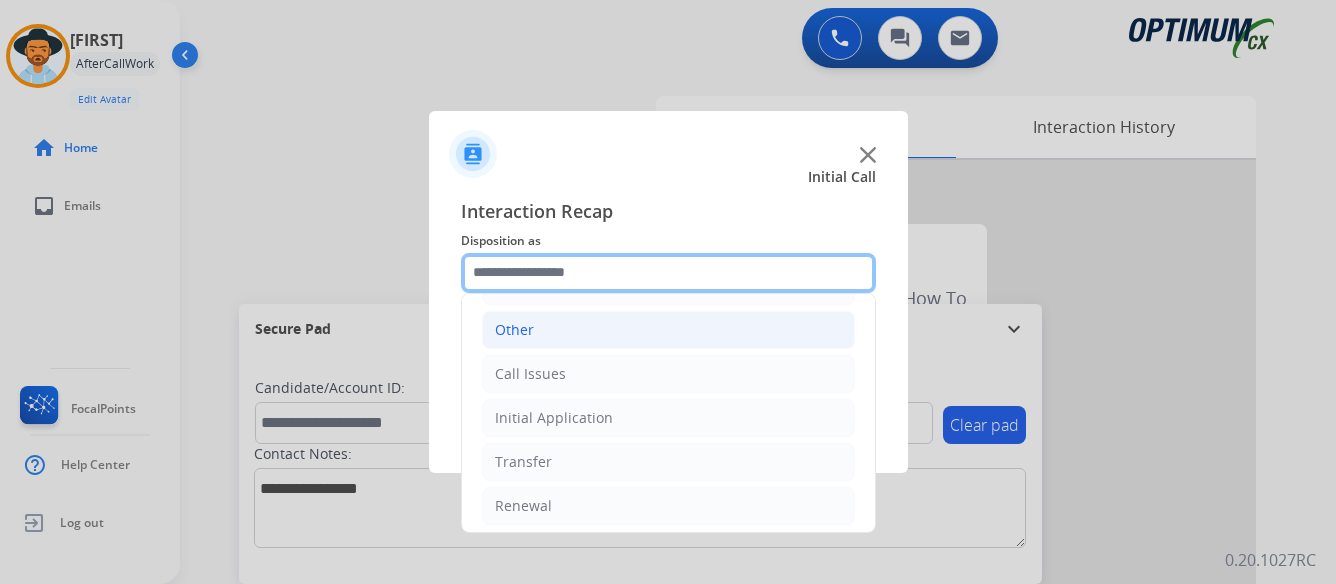 scroll, scrollTop: 136, scrollLeft: 0, axis: vertical 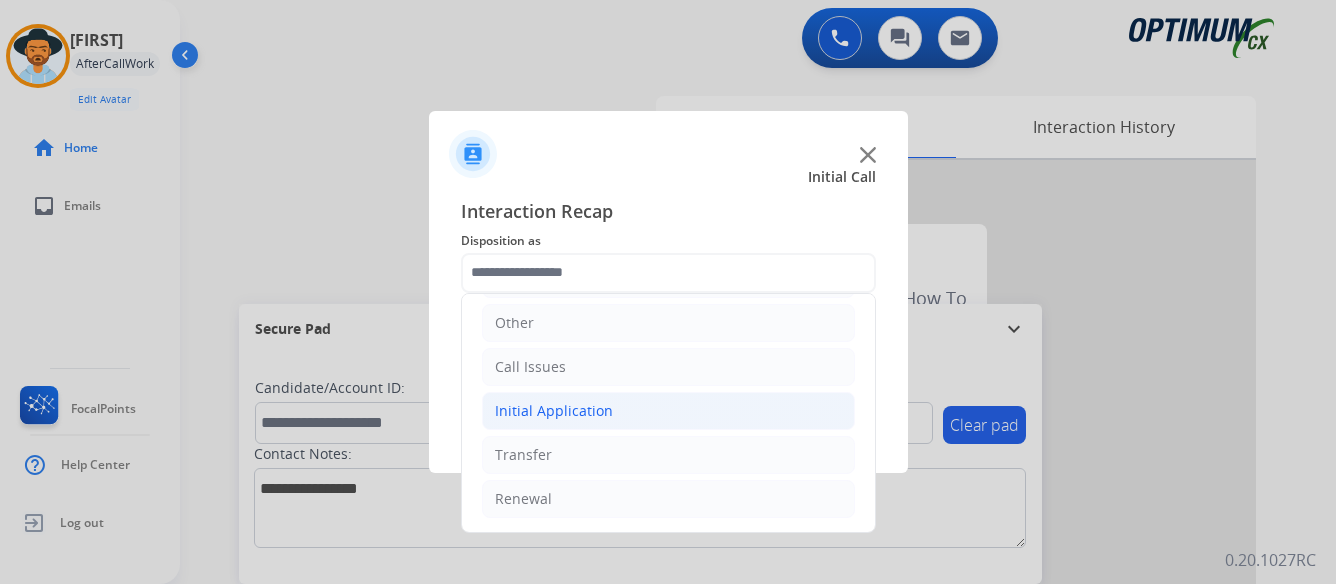 click on "Initial Application" 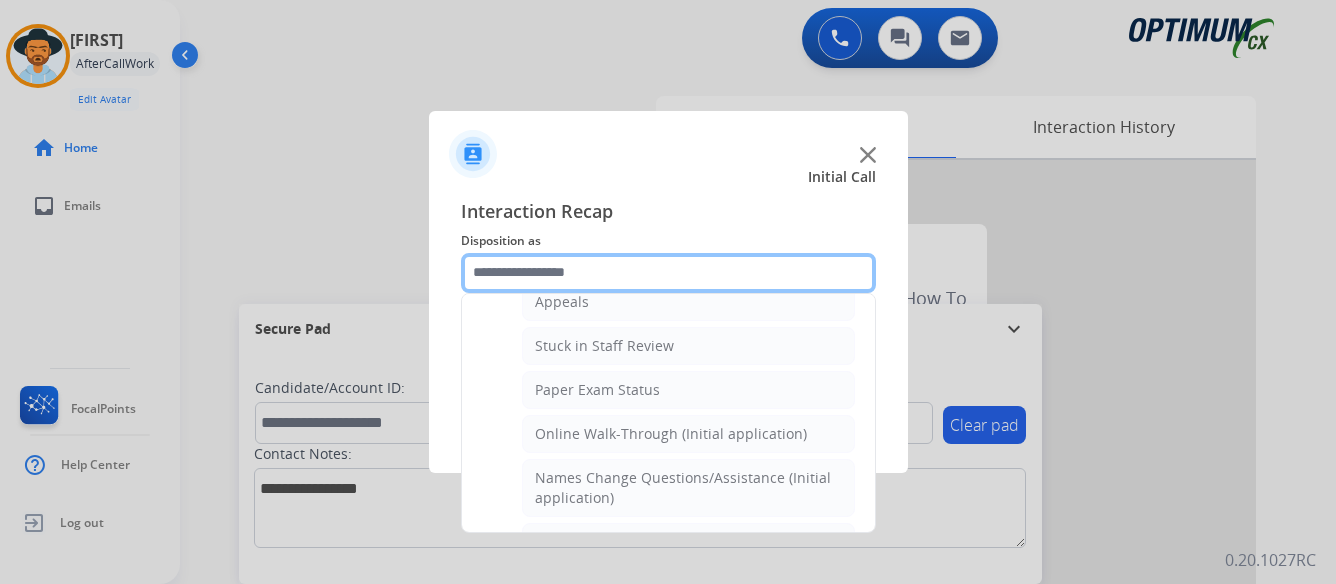 scroll, scrollTop: 336, scrollLeft: 0, axis: vertical 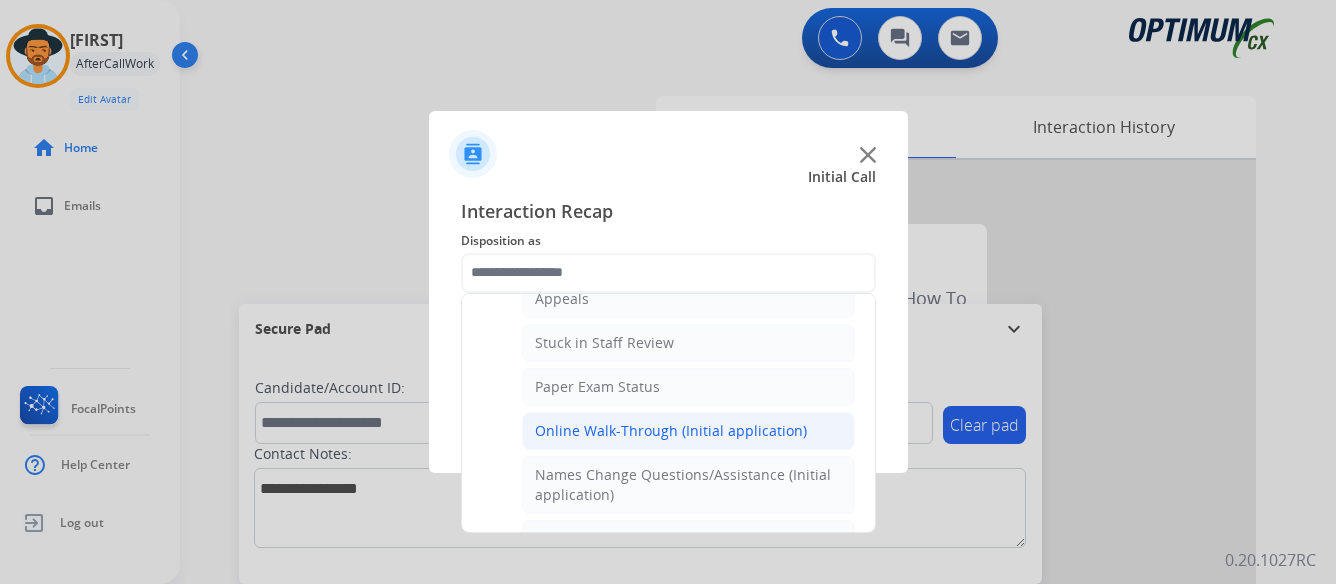 click on "Online Walk-Through (Initial application)" 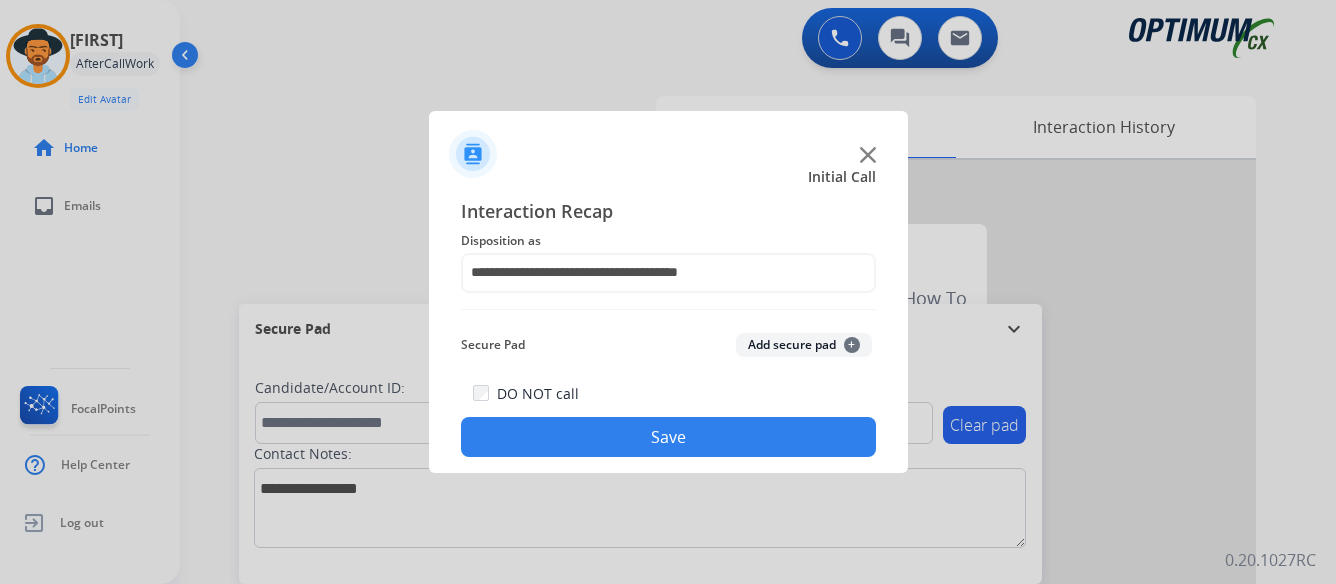 click on "Save" 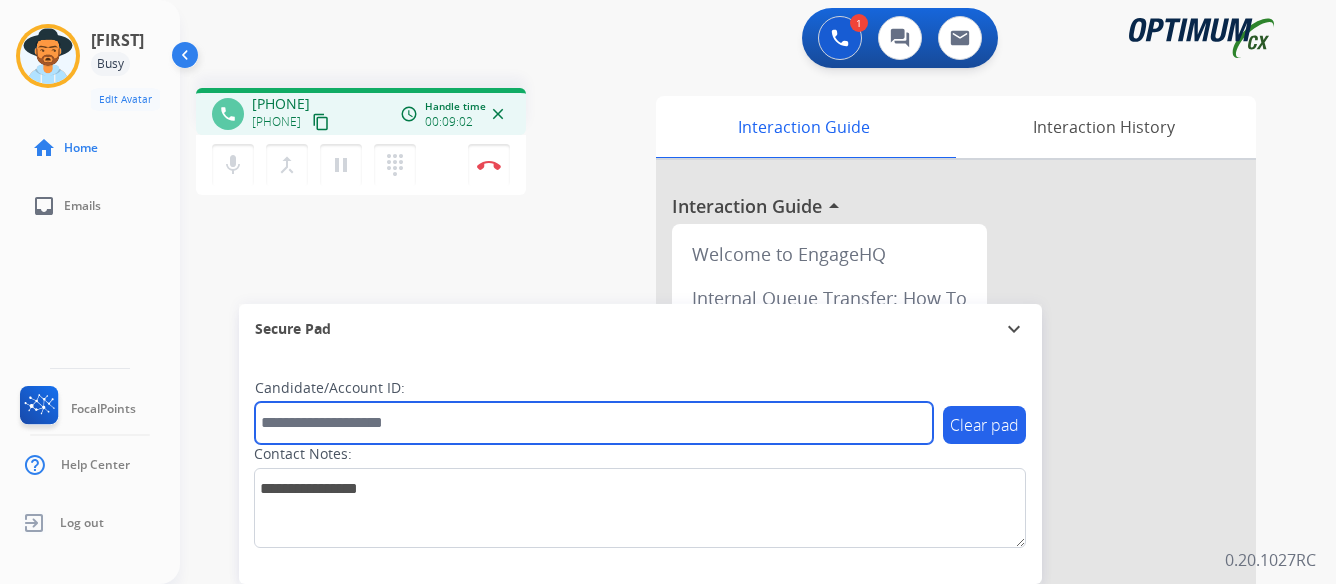paste on "*******" 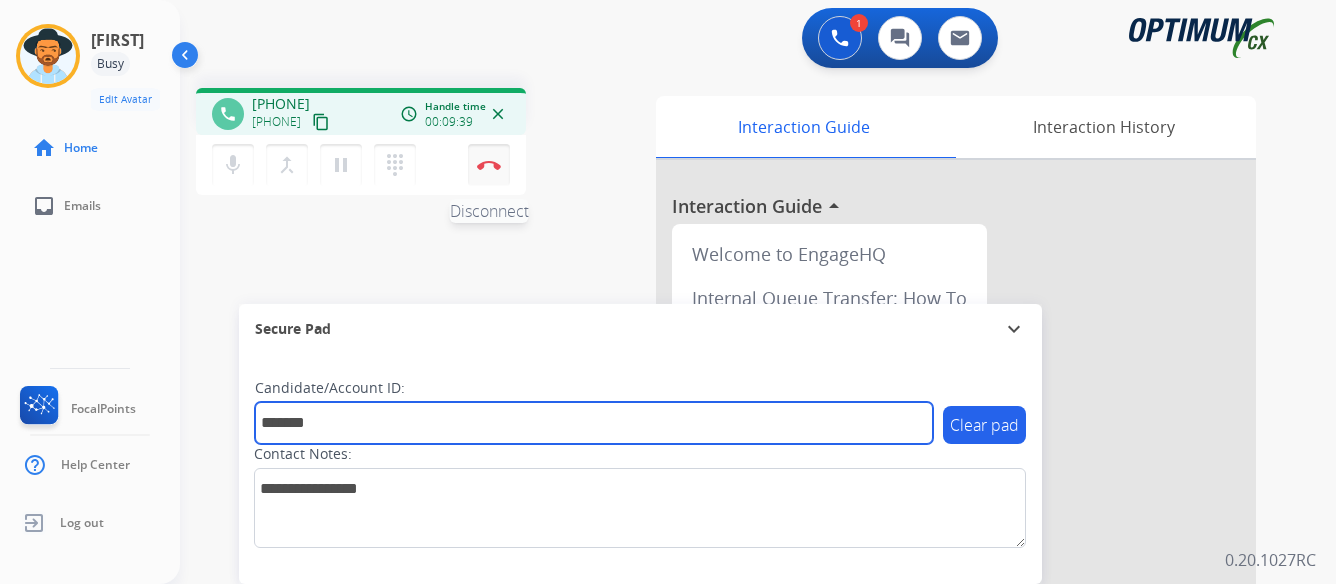 type on "*******" 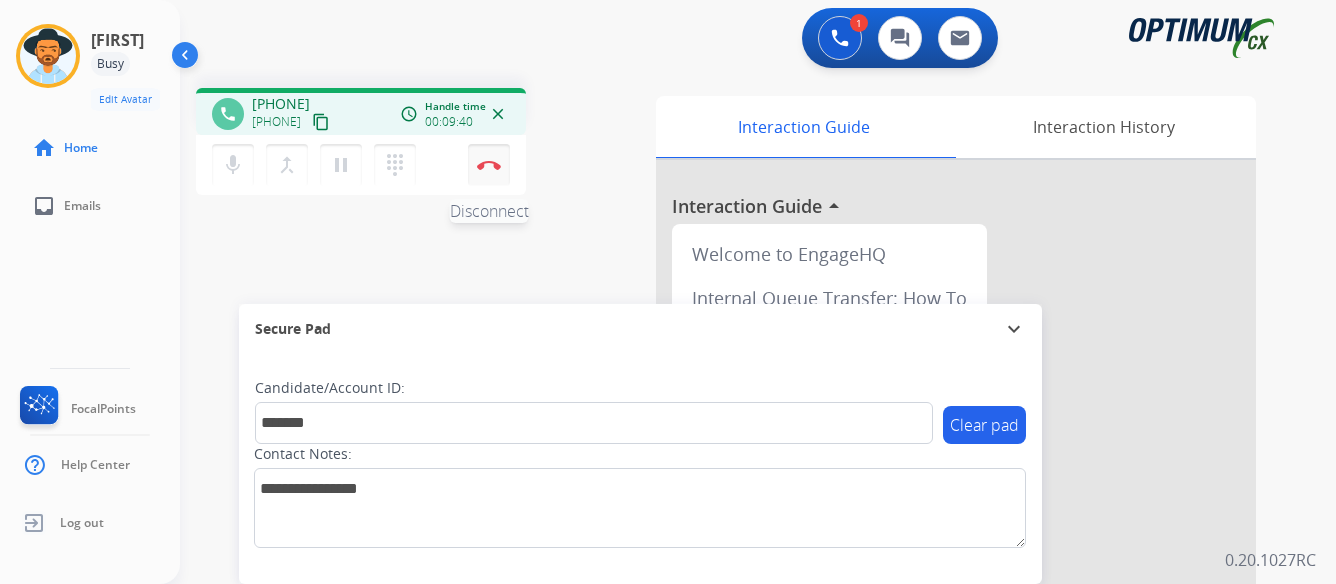 click at bounding box center (489, 165) 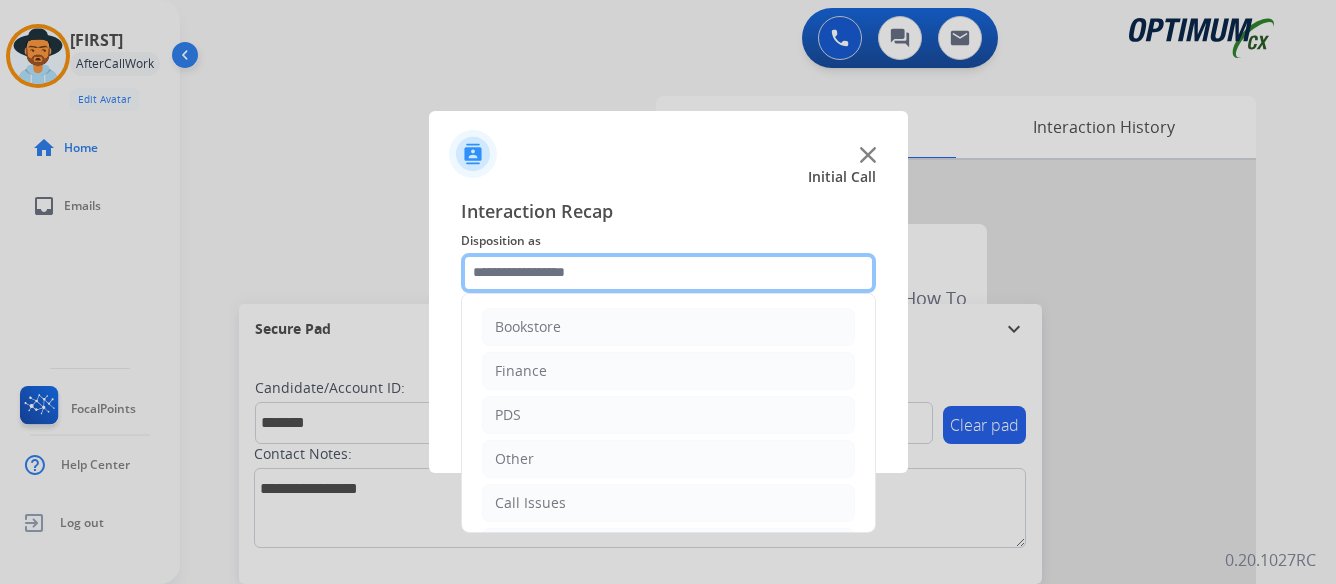 click 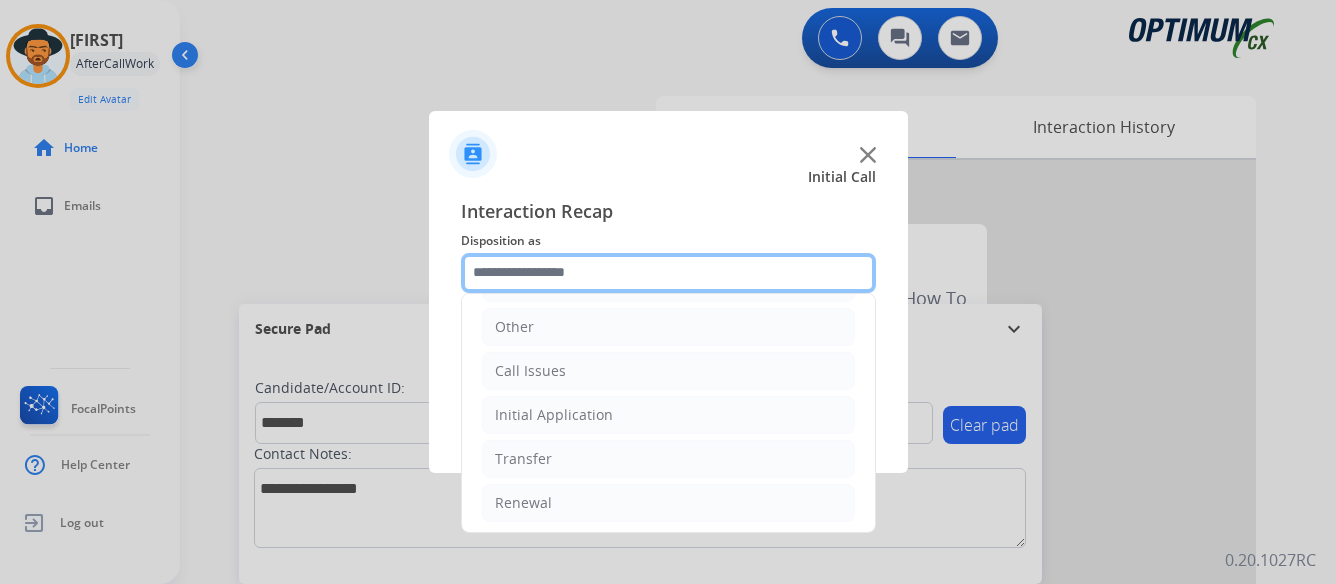 scroll, scrollTop: 136, scrollLeft: 0, axis: vertical 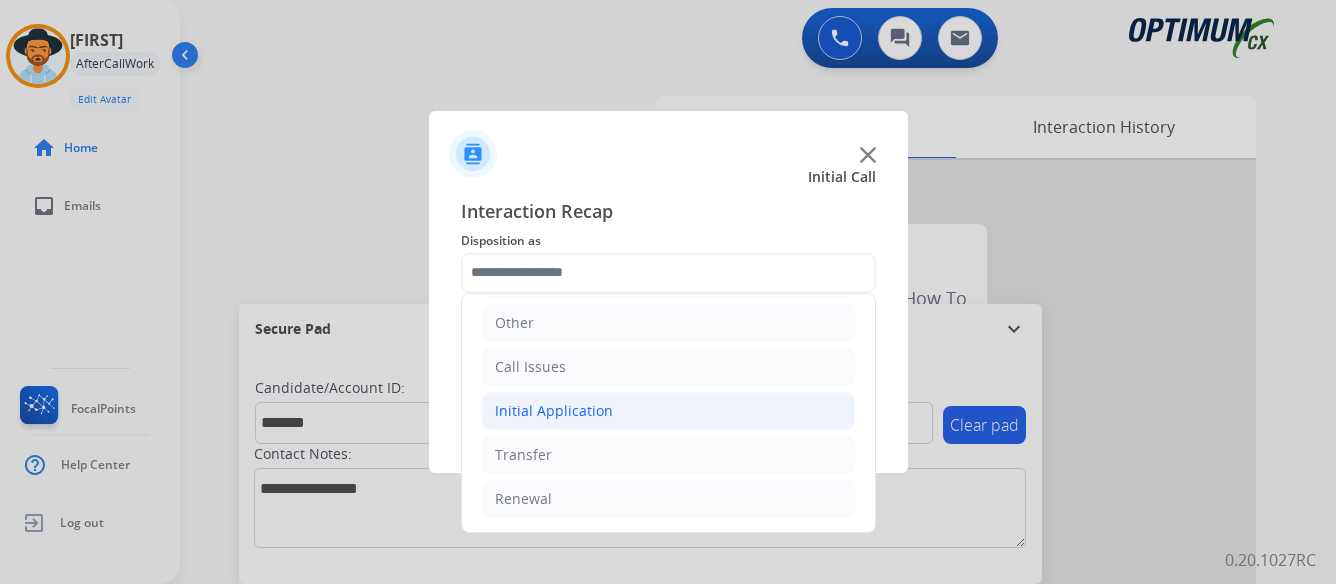 click on "Initial Application" 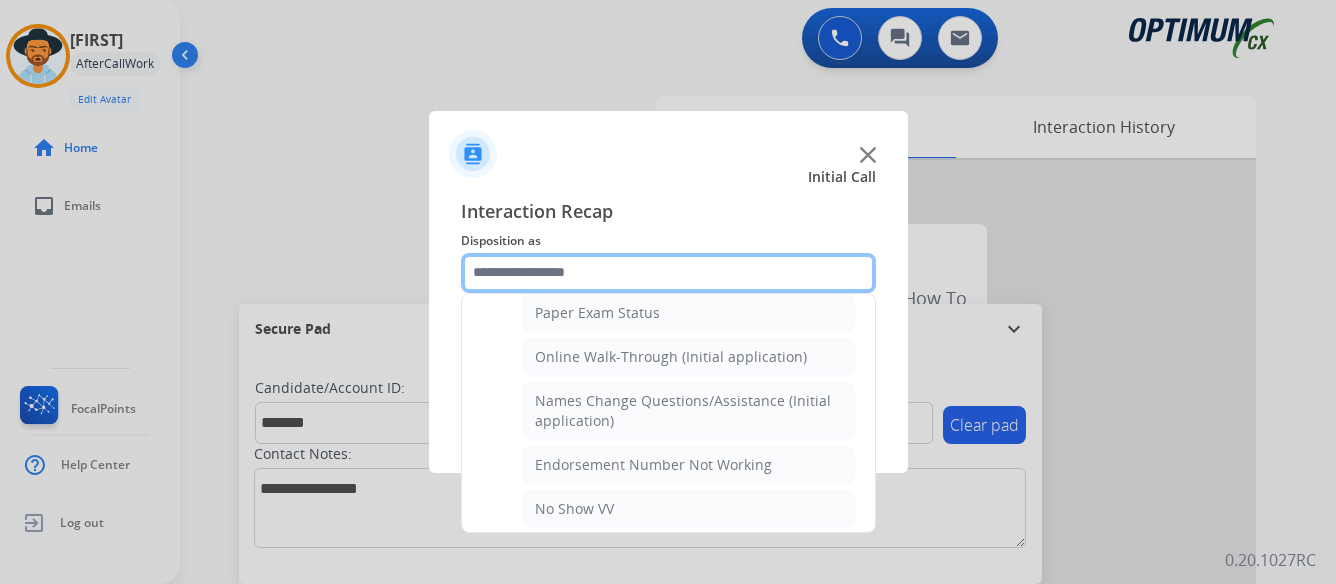 scroll, scrollTop: 436, scrollLeft: 0, axis: vertical 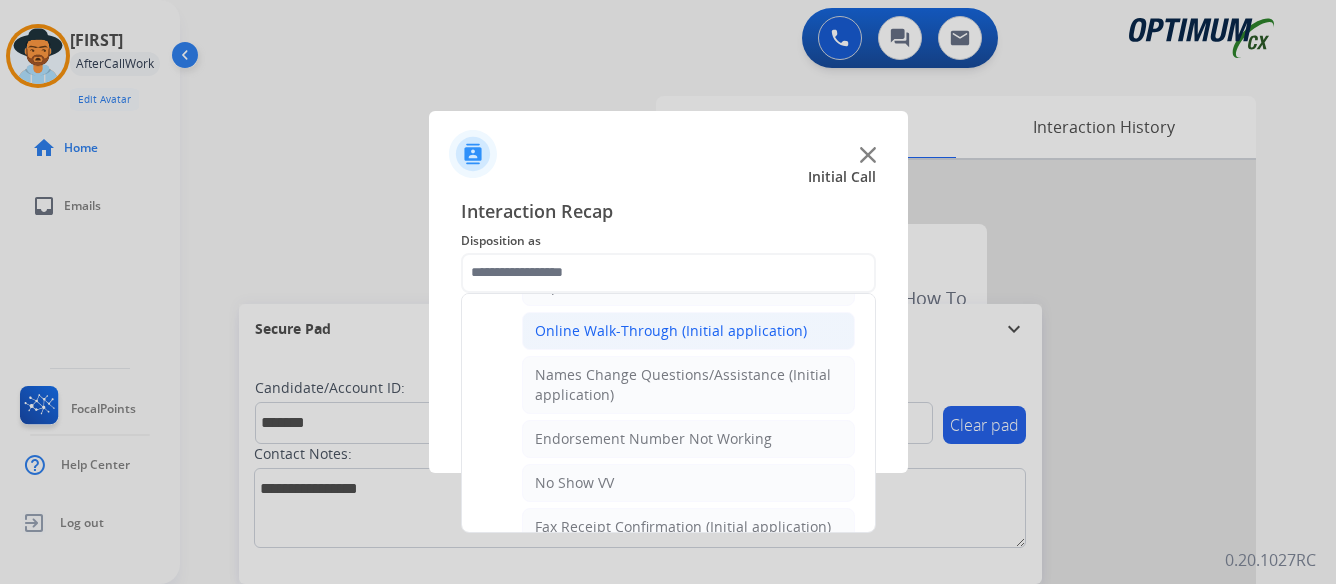 click on "Online Walk-Through (Initial application)" 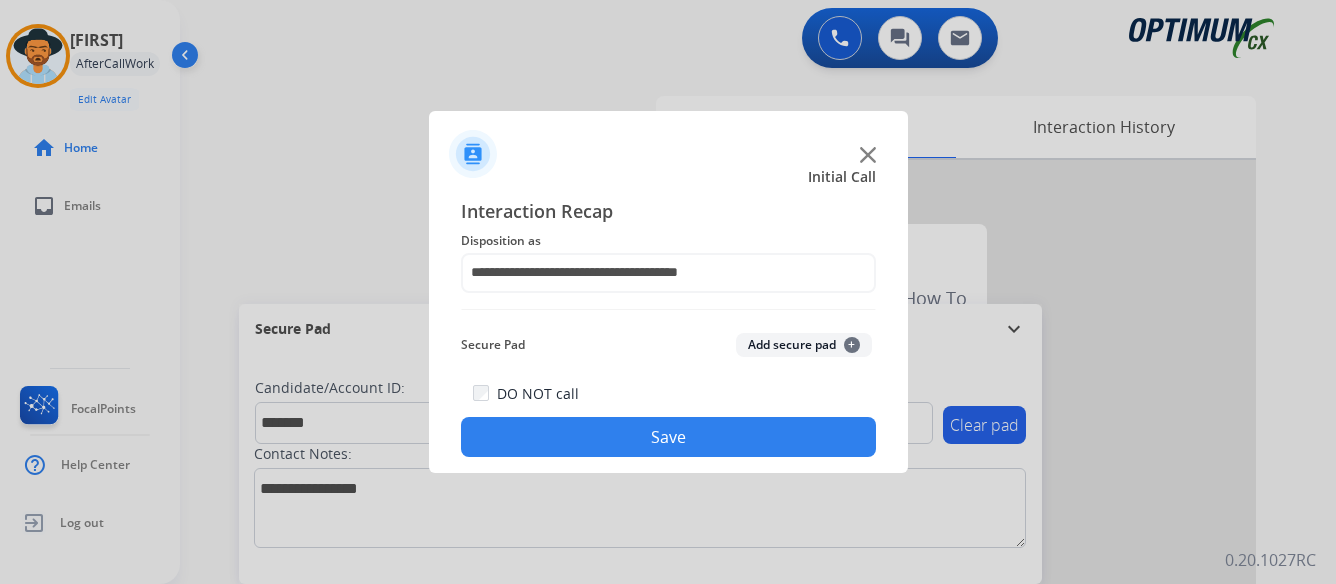 click on "Save" 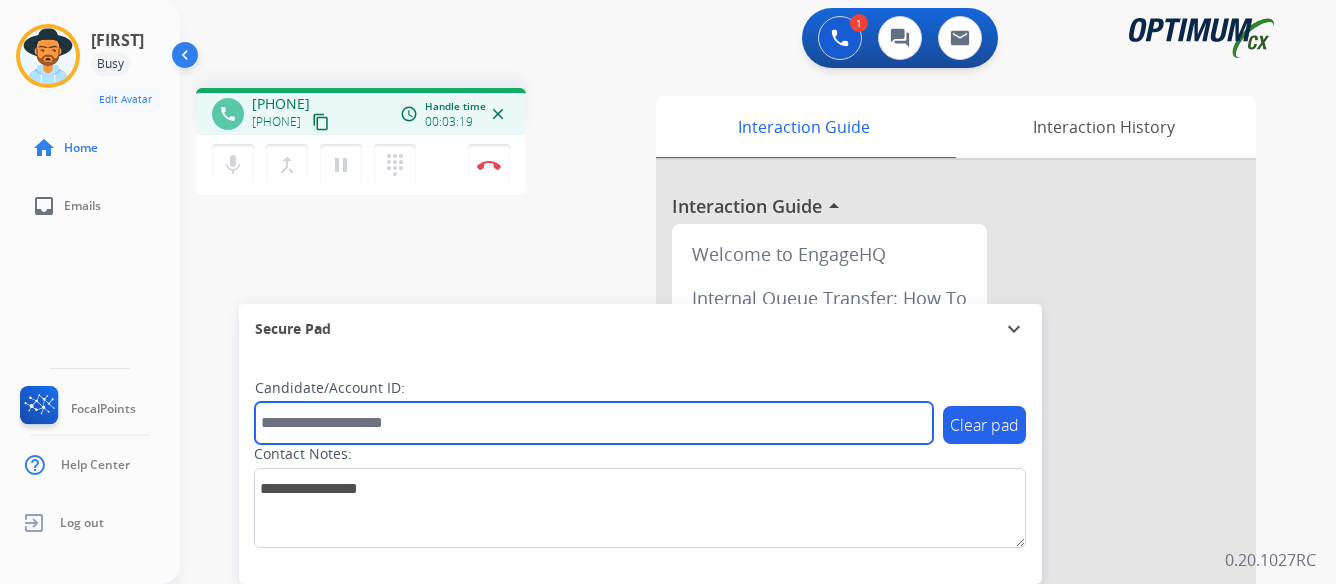 paste on "*******" 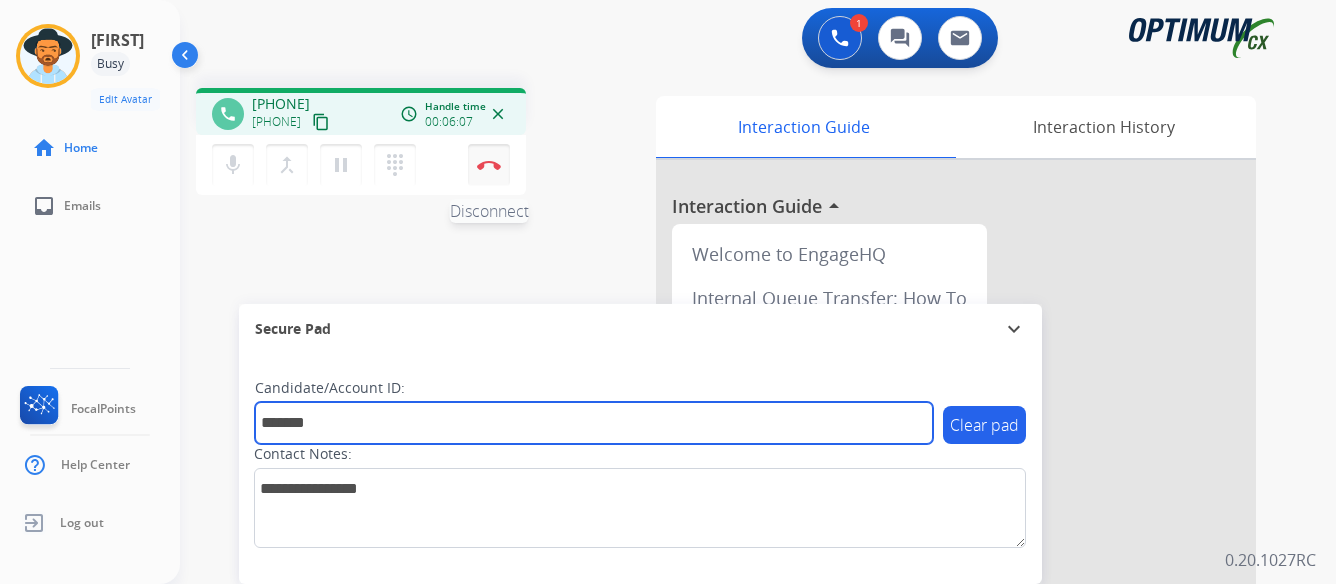 type on "*******" 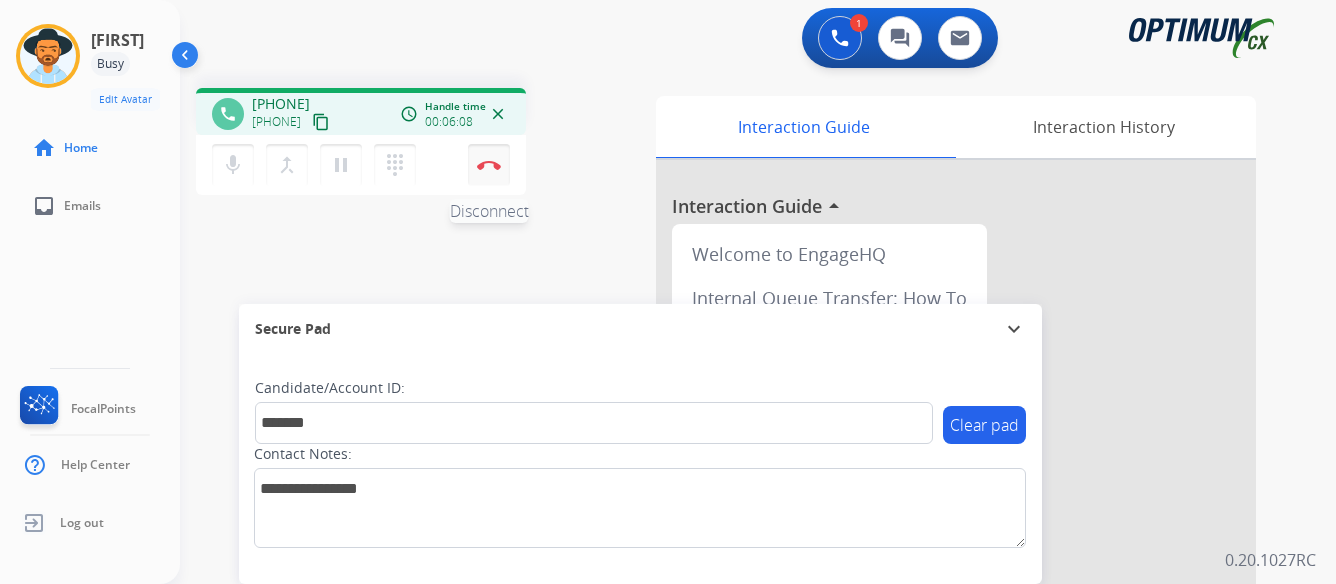 click at bounding box center [489, 165] 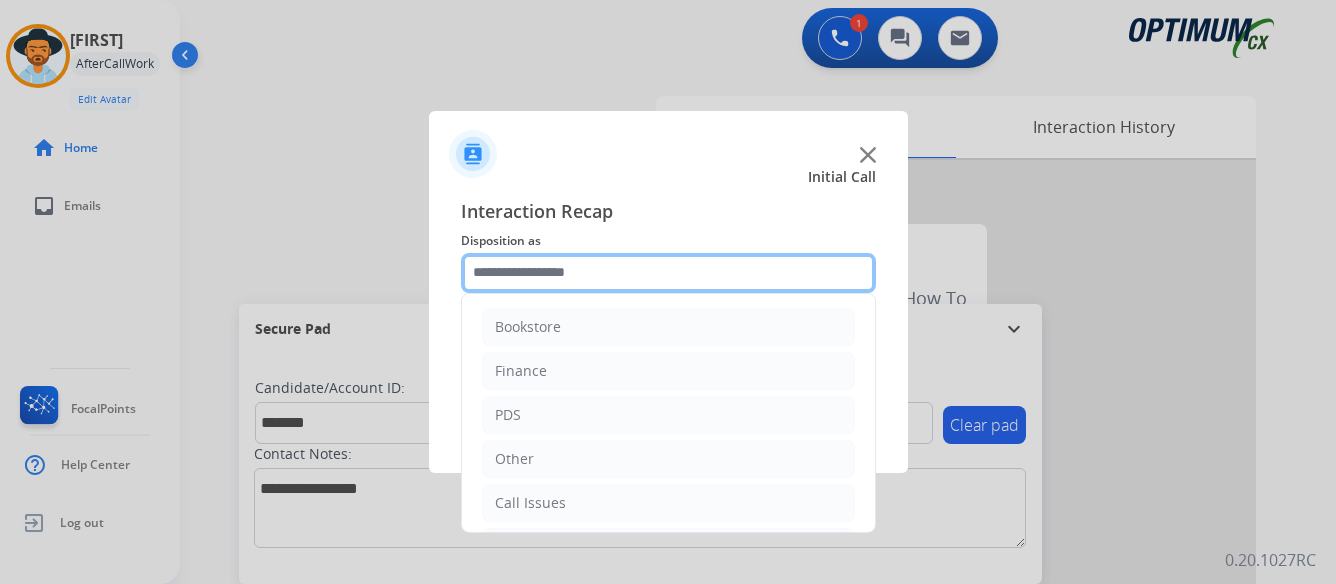 click 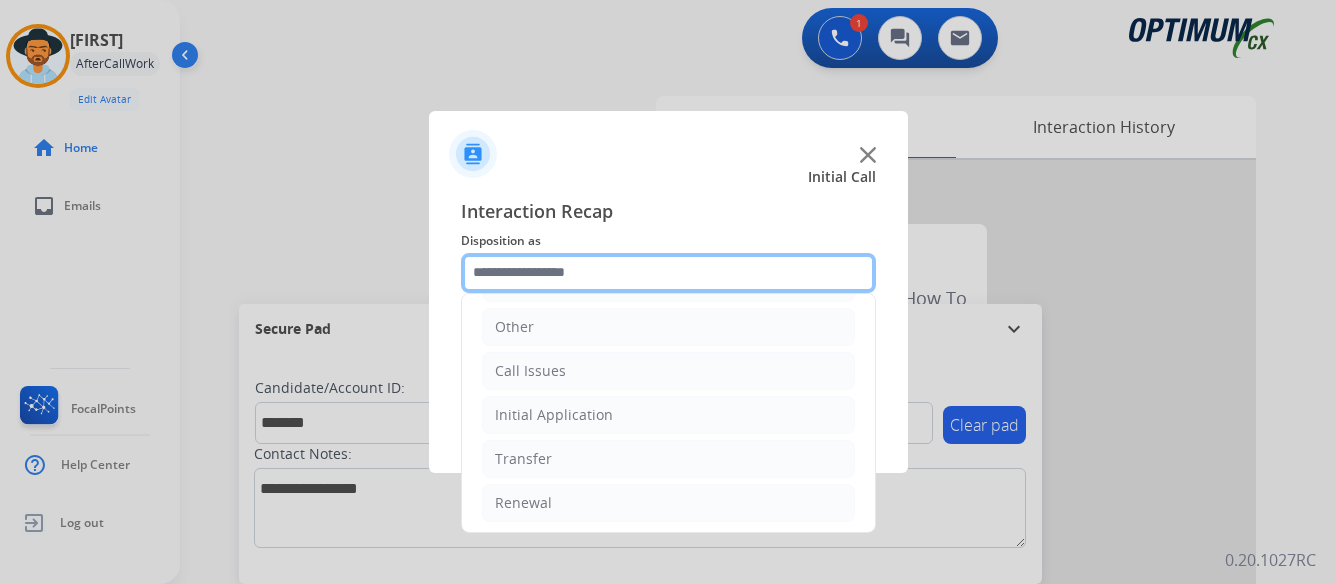 scroll, scrollTop: 136, scrollLeft: 0, axis: vertical 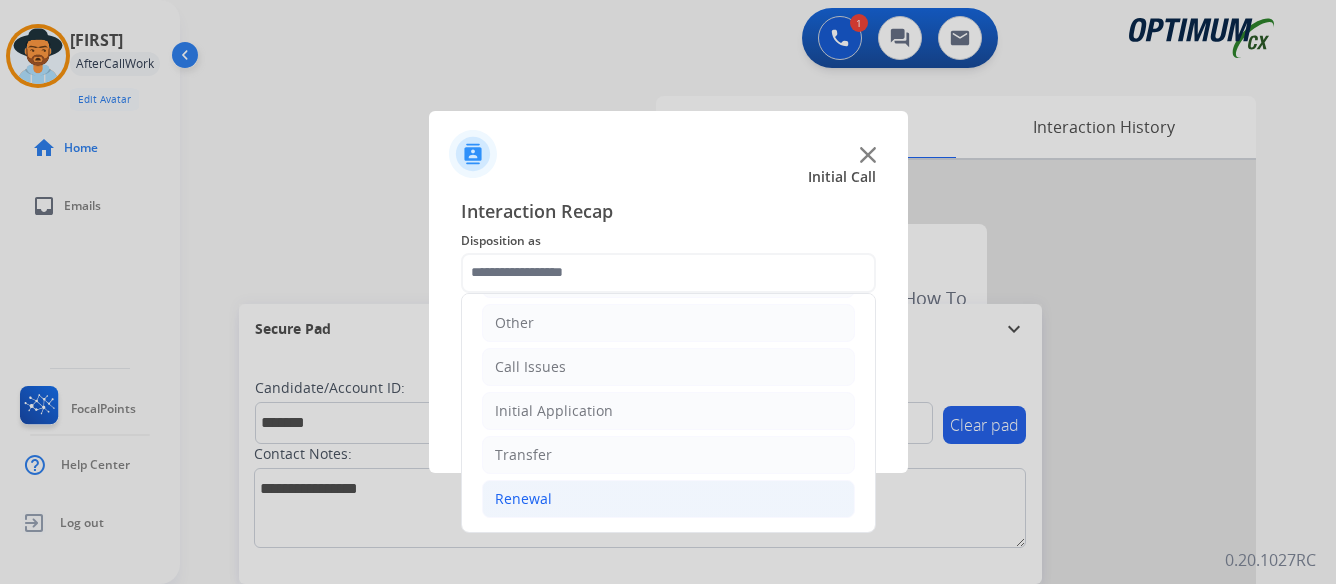 click on "Renewal" 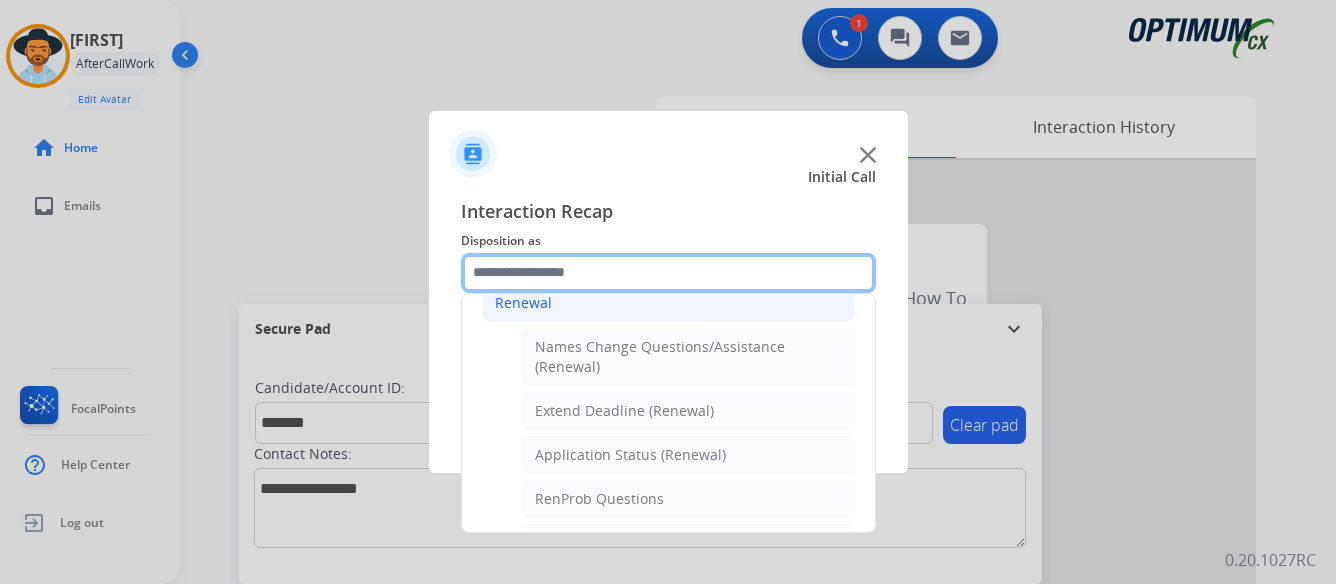 scroll, scrollTop: 436, scrollLeft: 0, axis: vertical 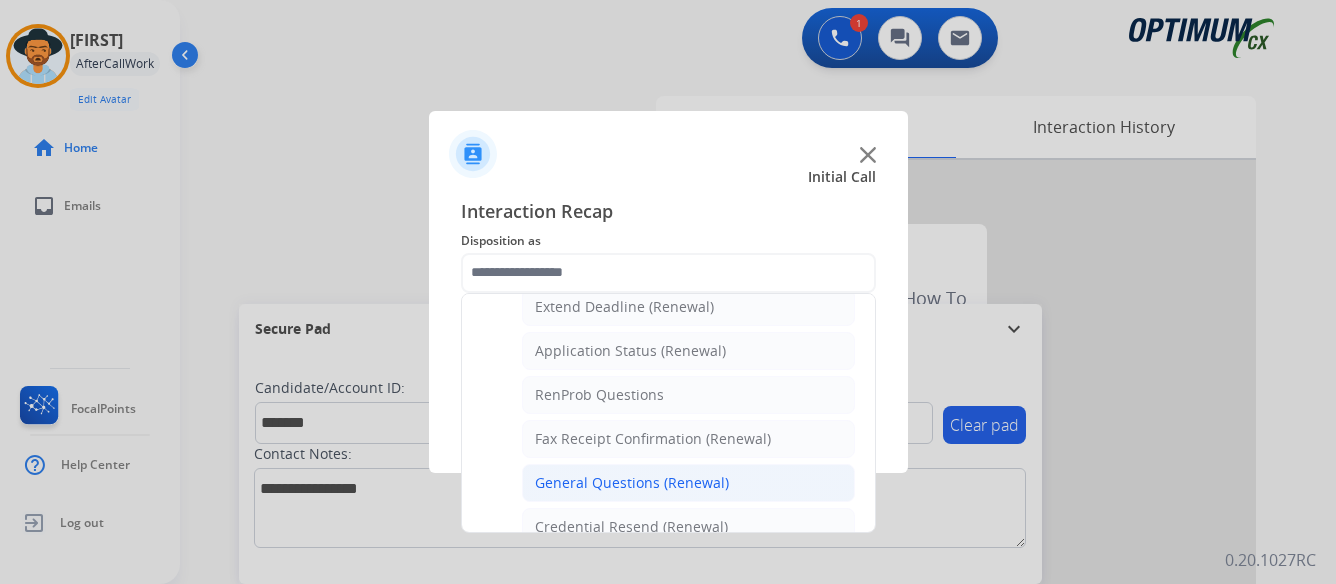 click on "General Questions (Renewal)" 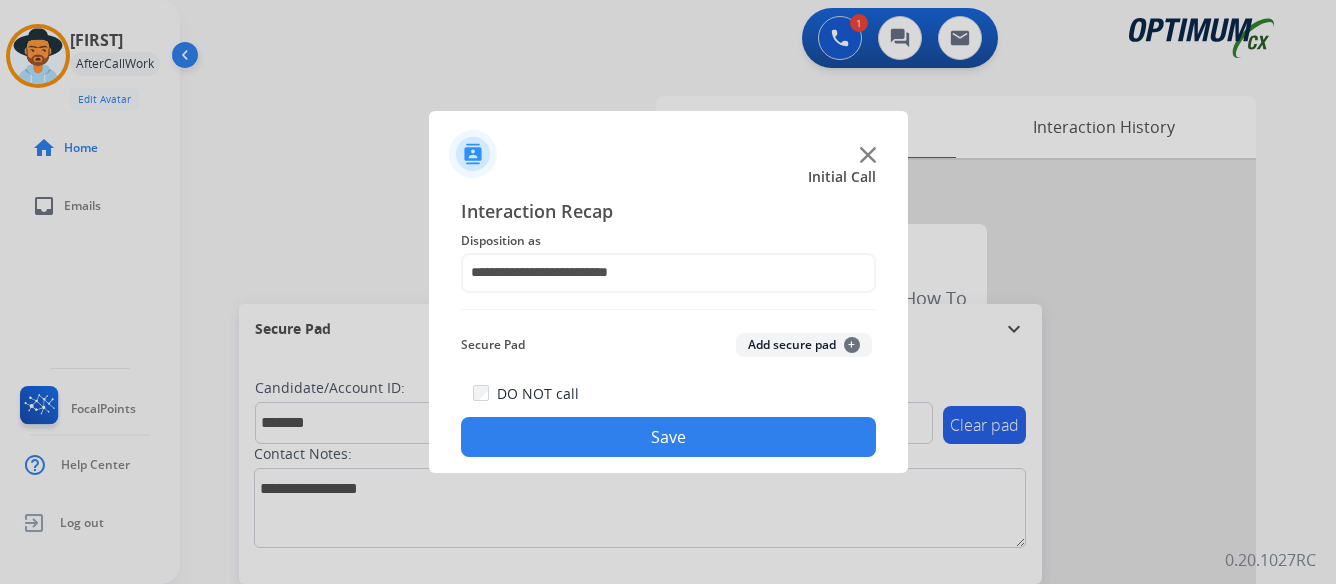click on "Save" 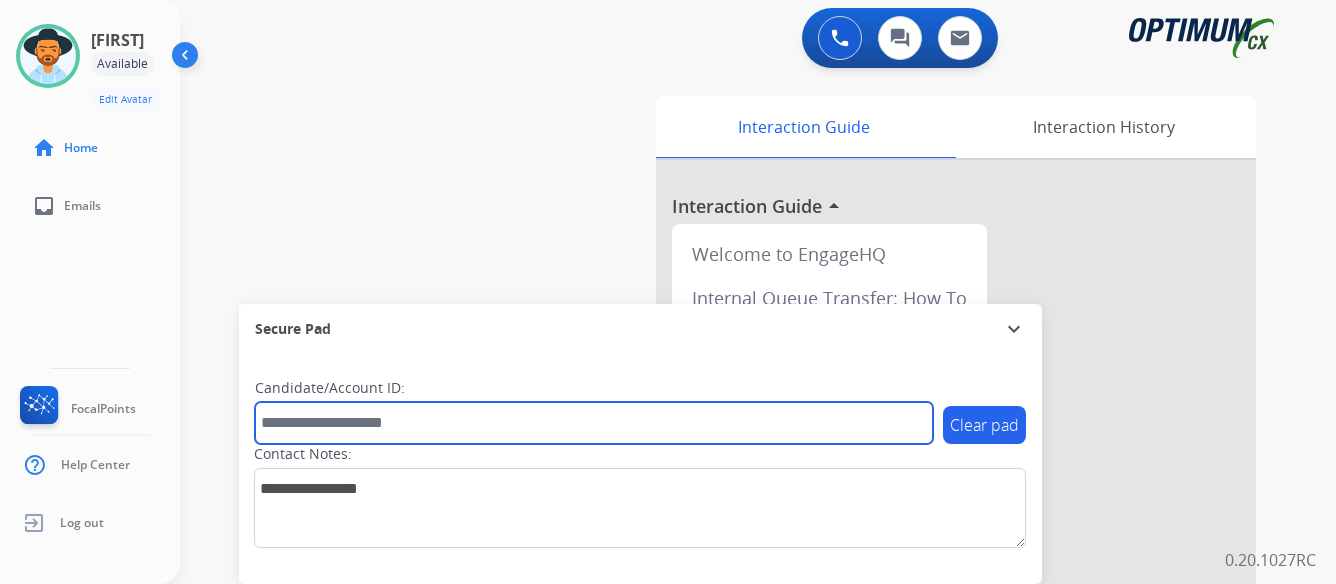 paste on "**********" 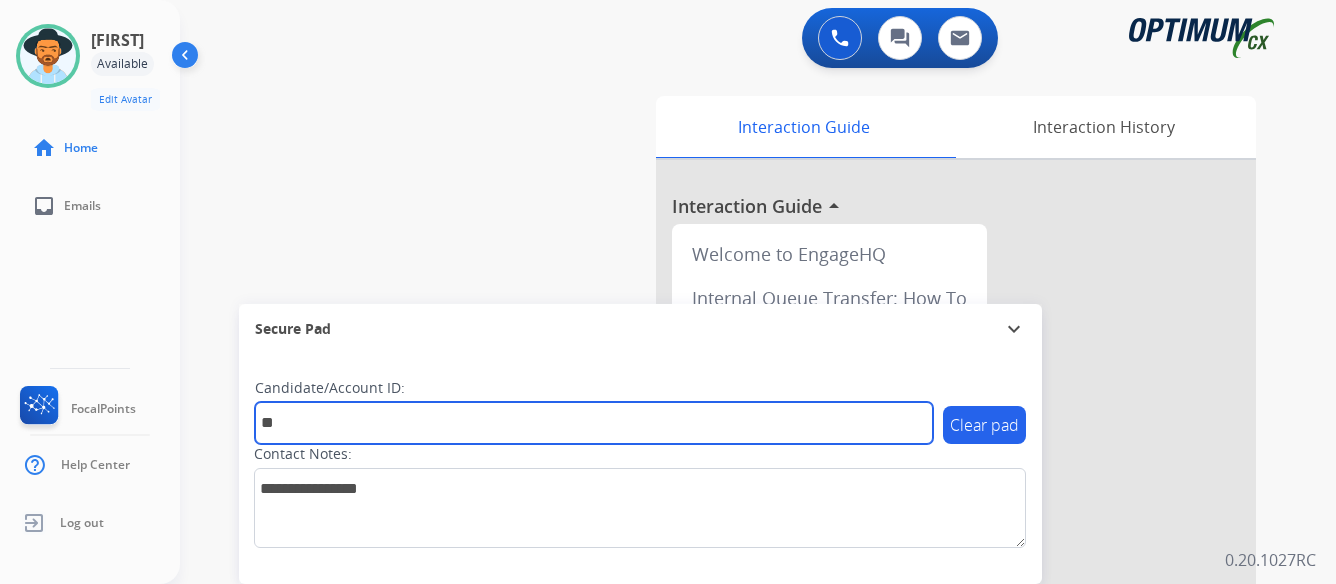 type on "*" 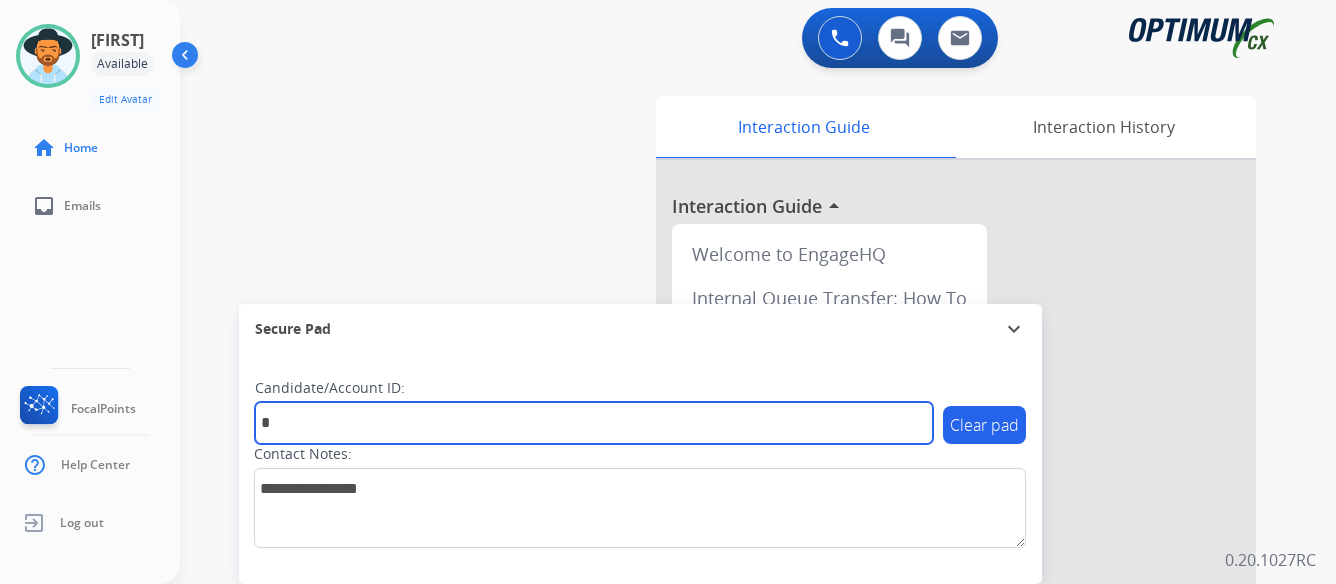 type 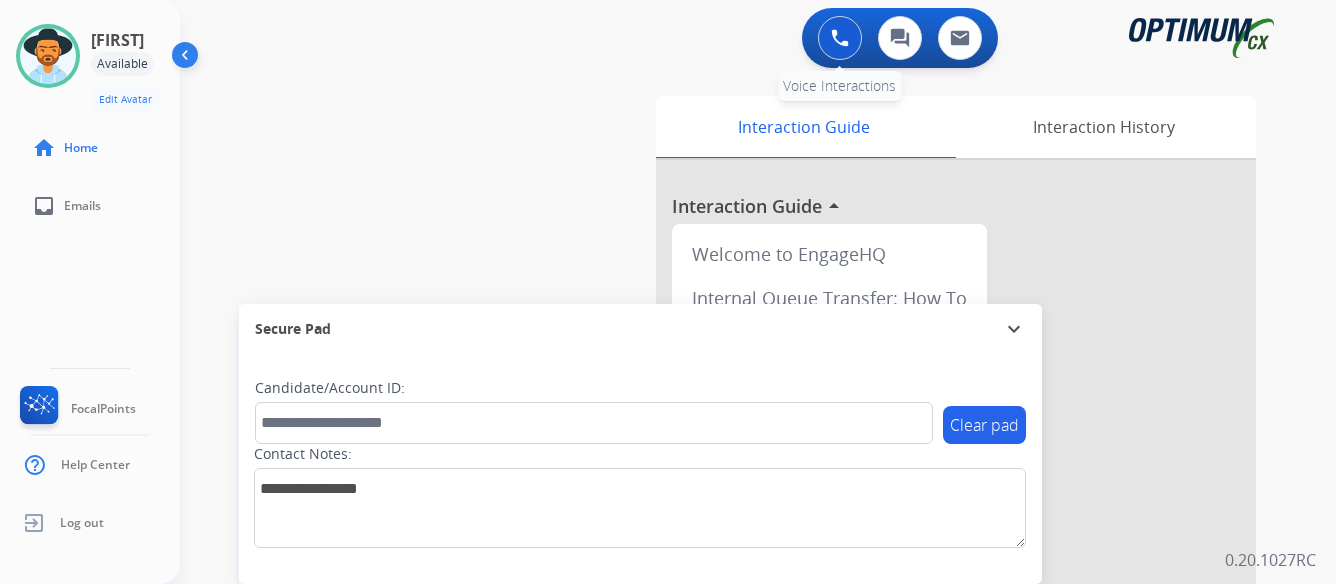 click at bounding box center (840, 38) 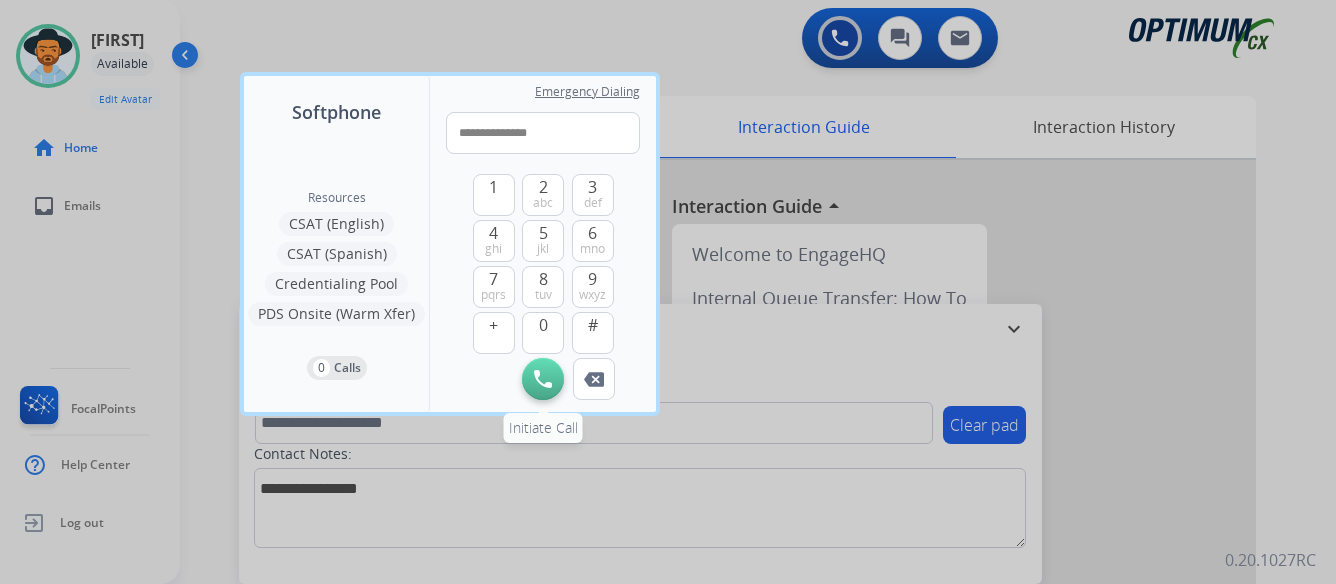type on "**********" 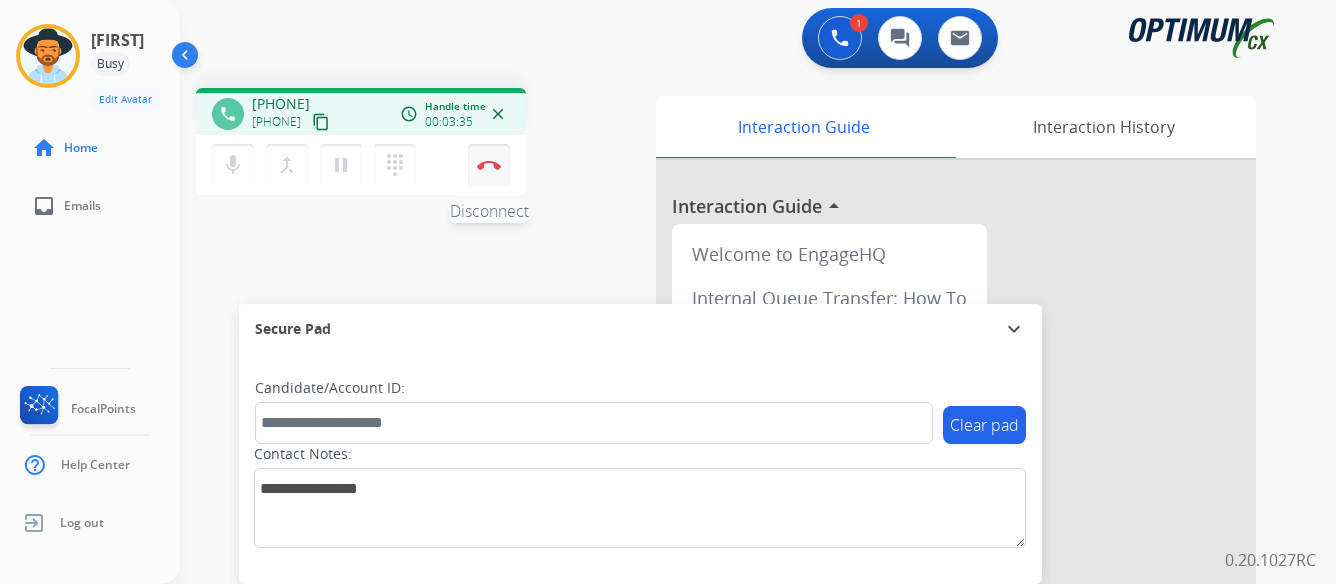 click at bounding box center [489, 165] 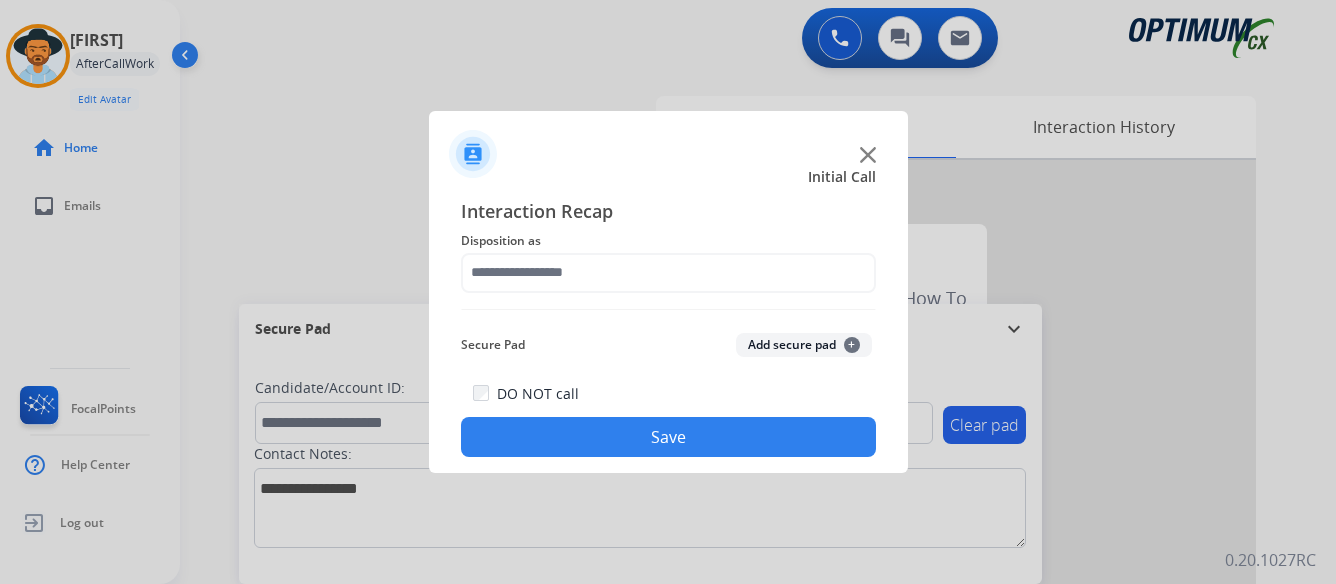 click 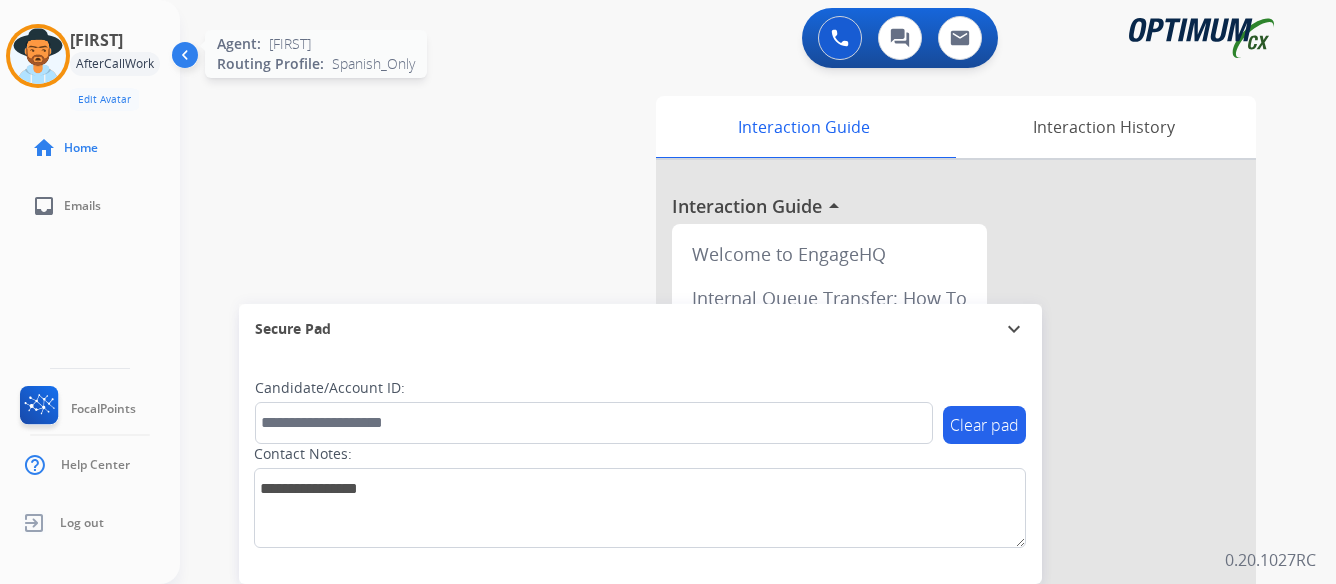 click at bounding box center [38, 56] 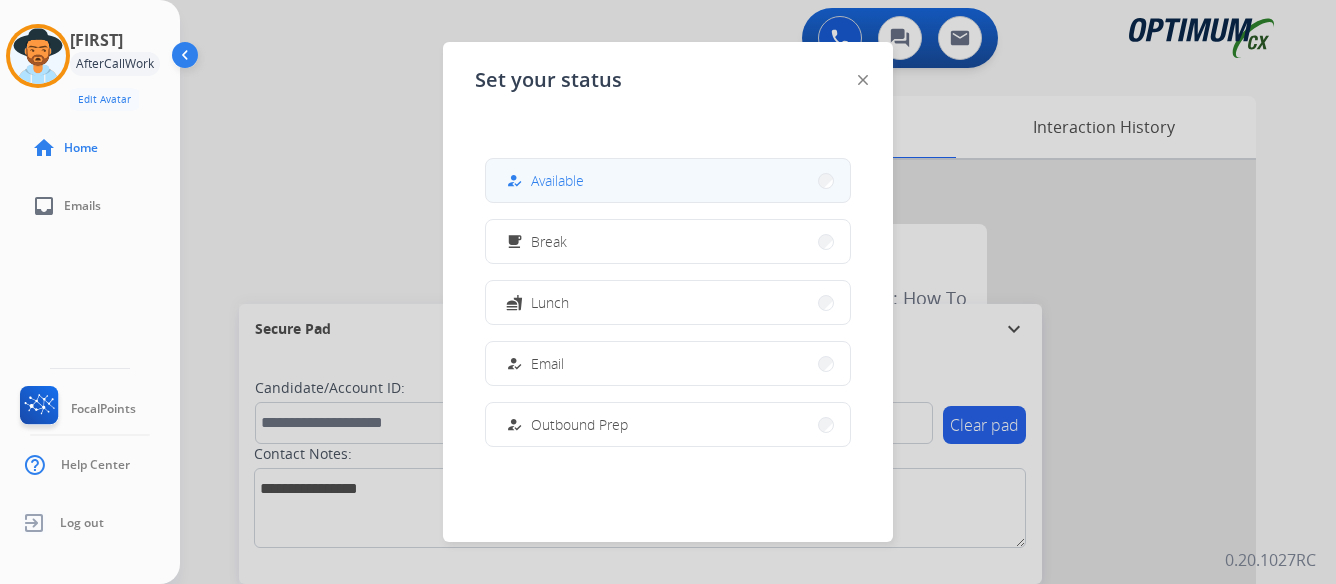 click on "how_to_reg Available" at bounding box center (668, 180) 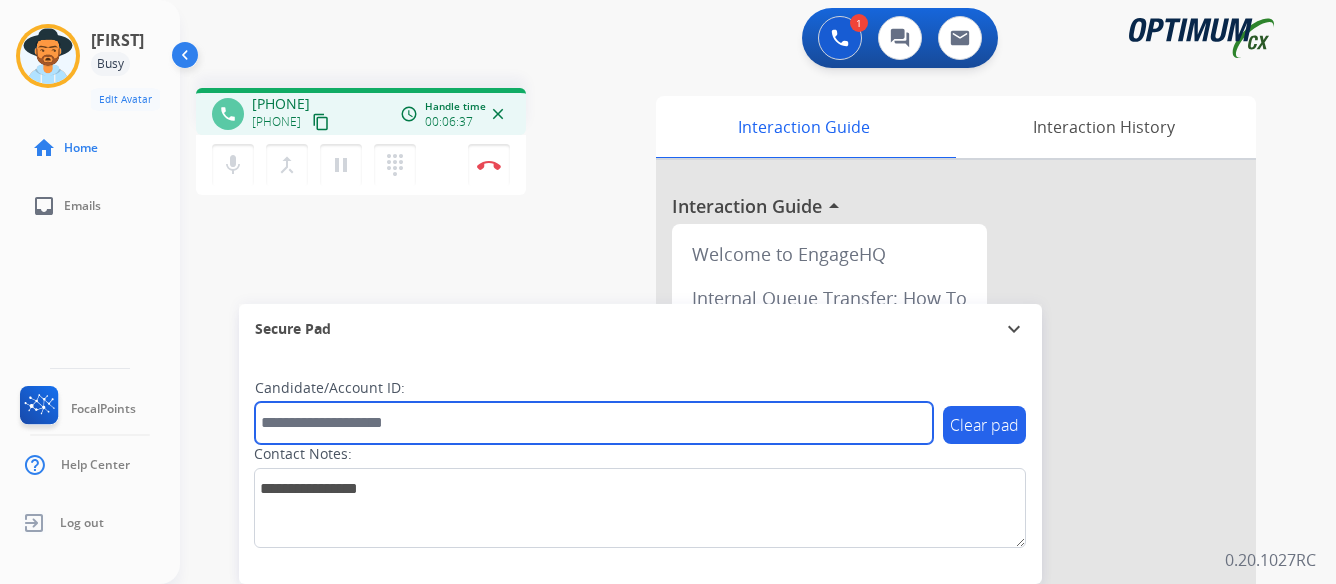 paste on "*******" 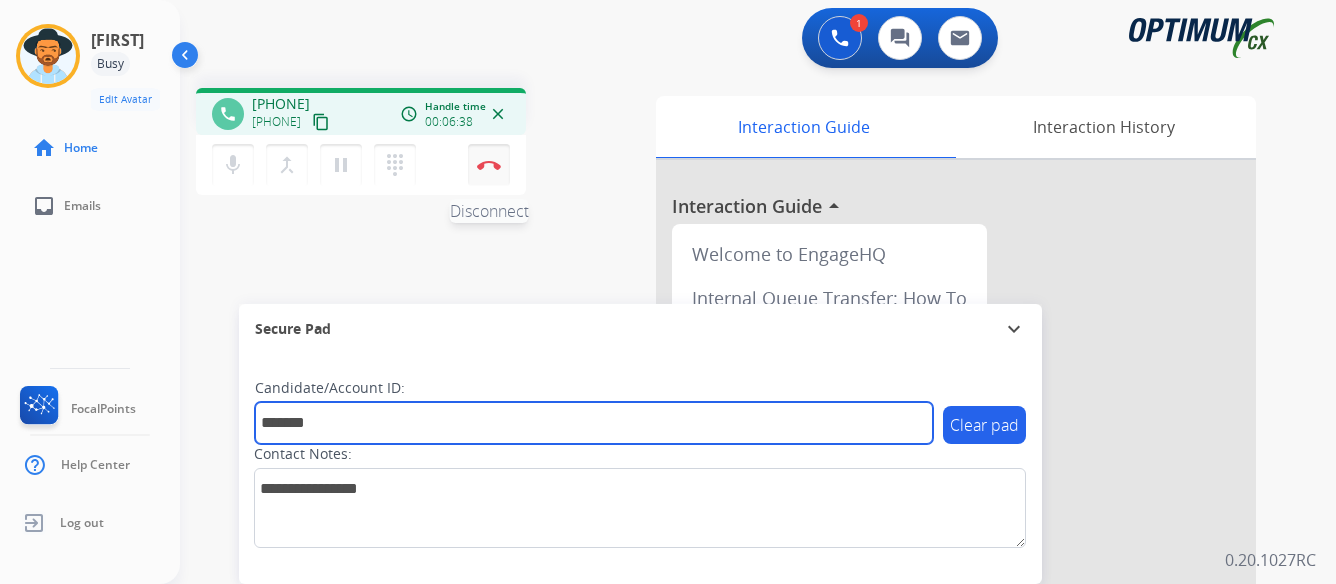 type on "*******" 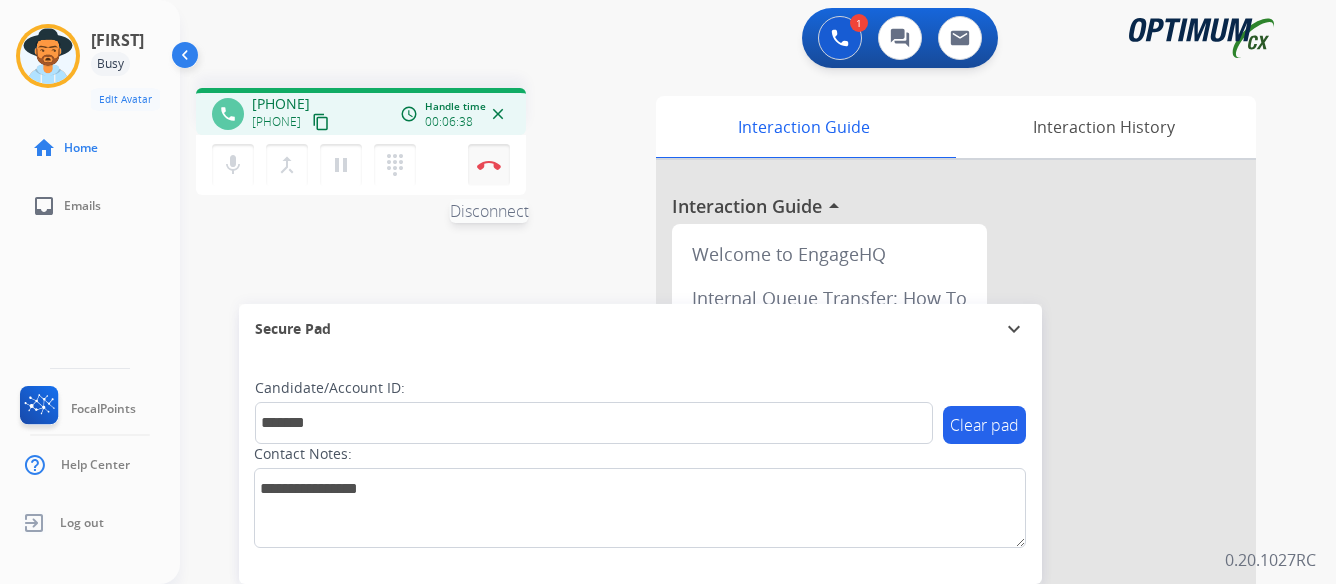 click at bounding box center (489, 165) 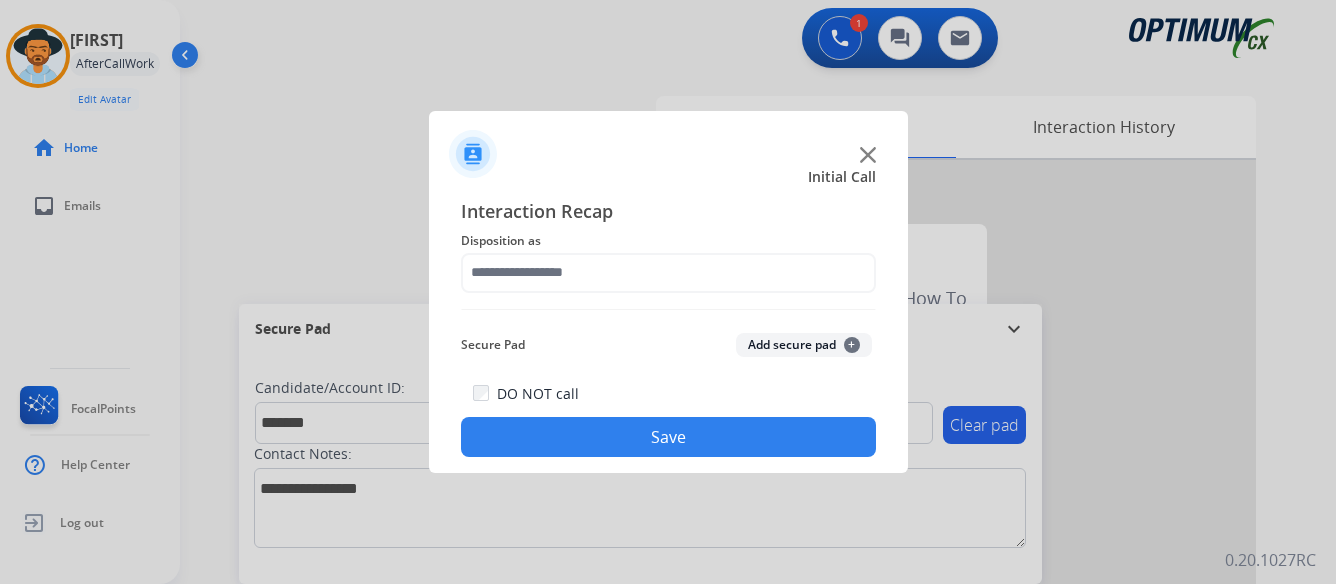 click 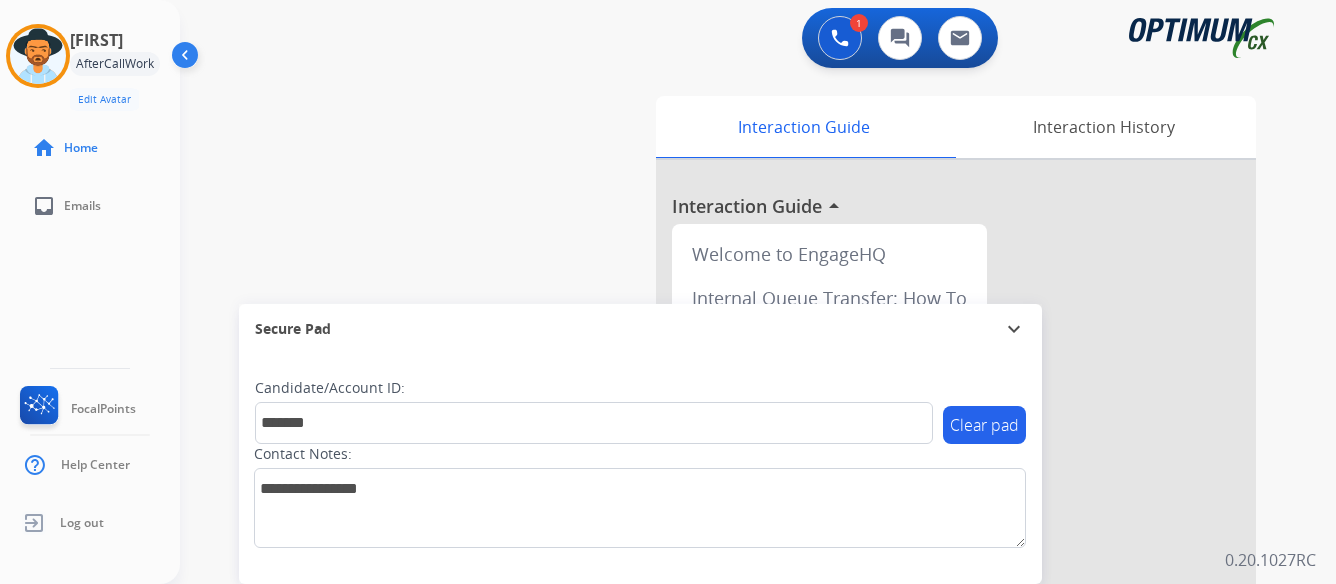 type 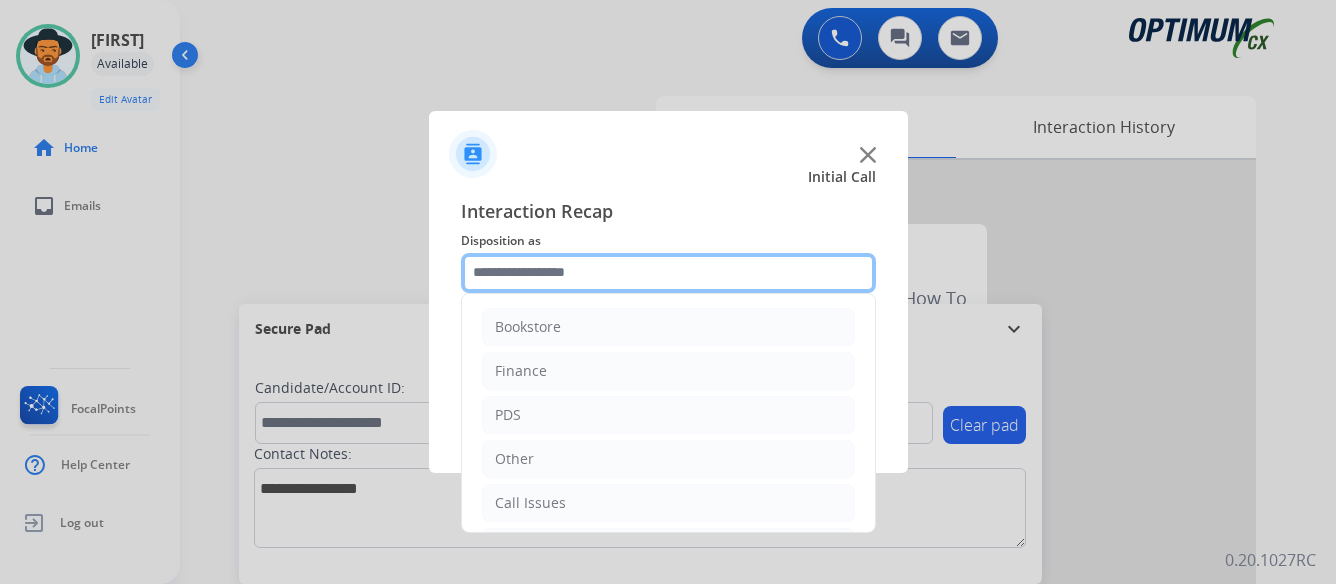 click 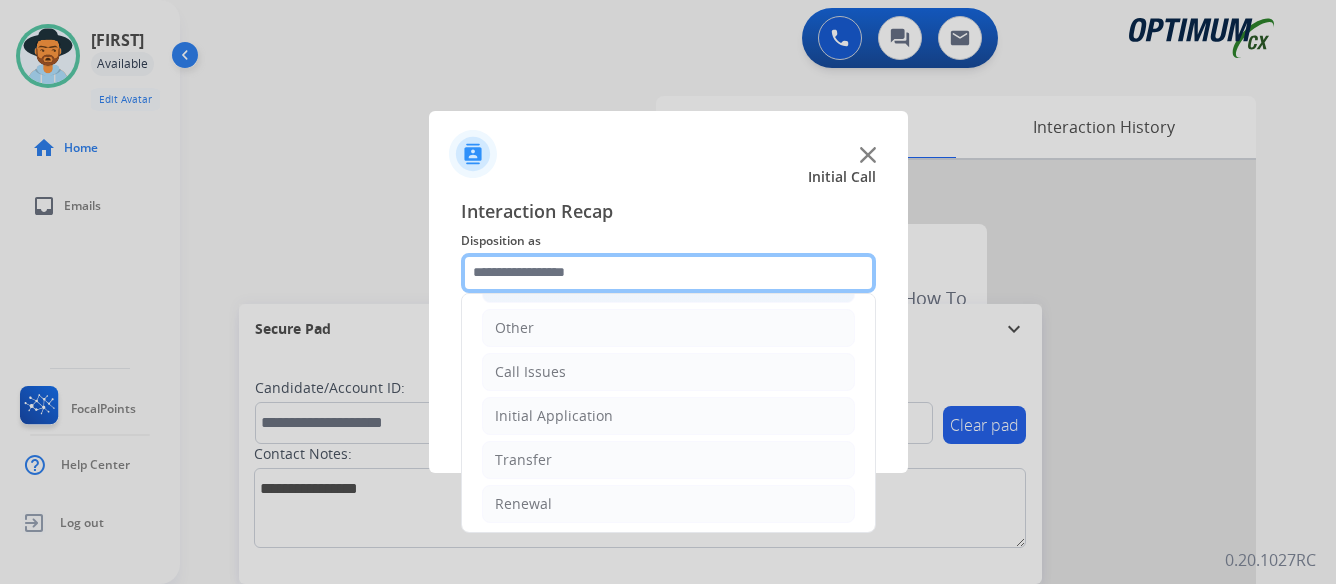 scroll, scrollTop: 136, scrollLeft: 0, axis: vertical 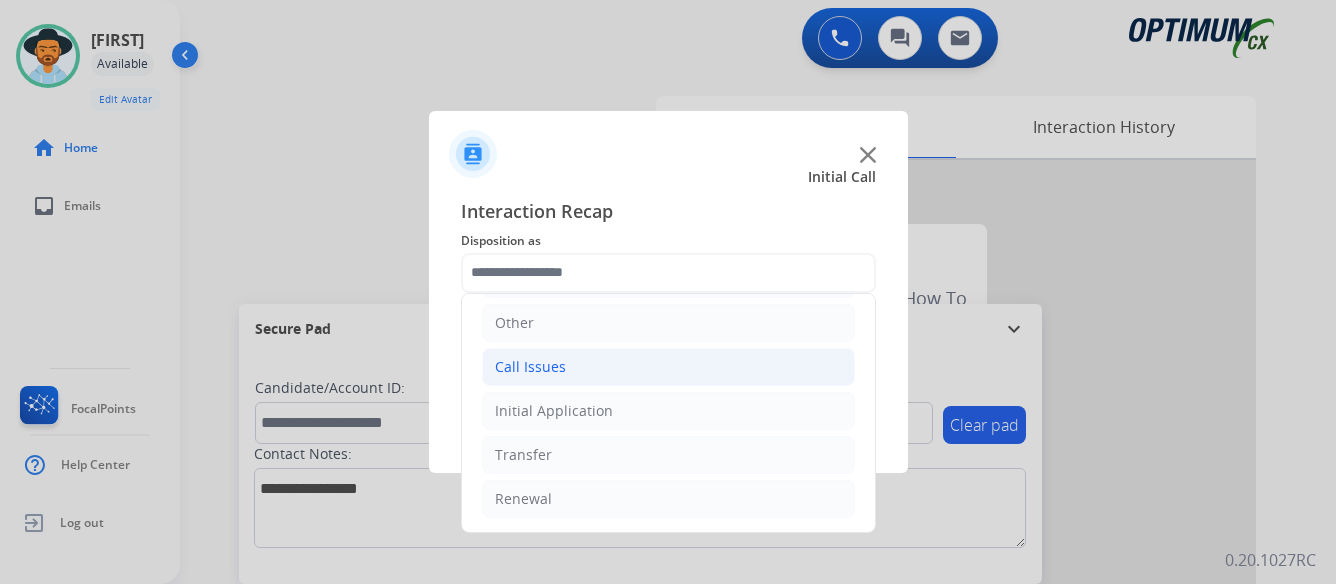 click on "Call Issues" 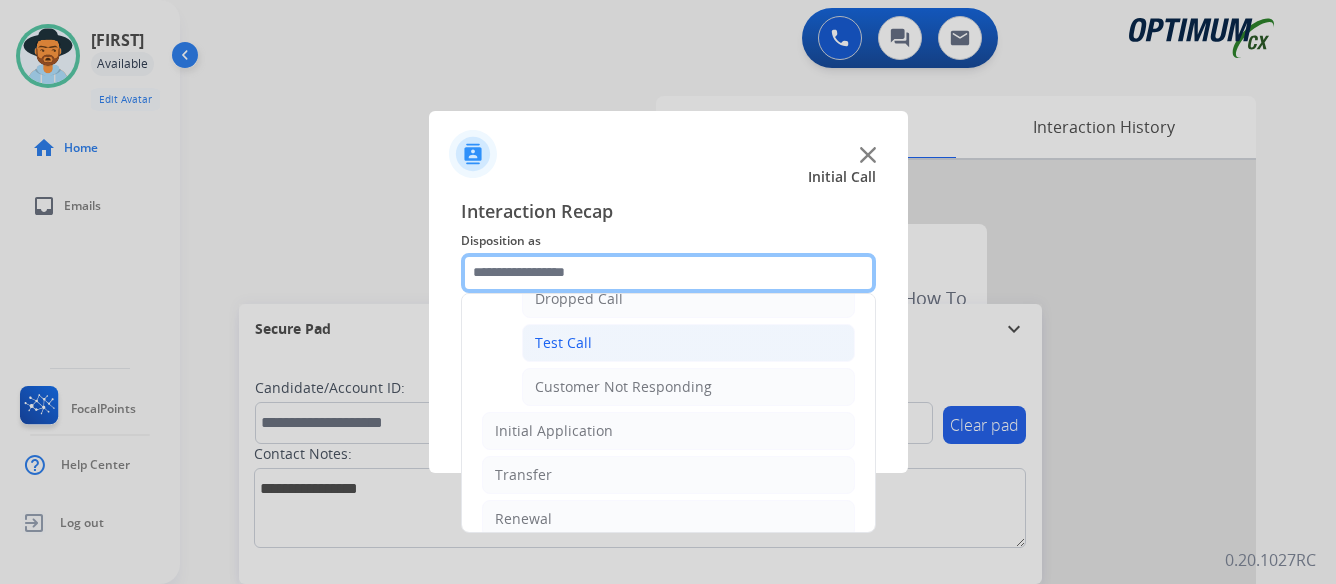 scroll, scrollTop: 236, scrollLeft: 0, axis: vertical 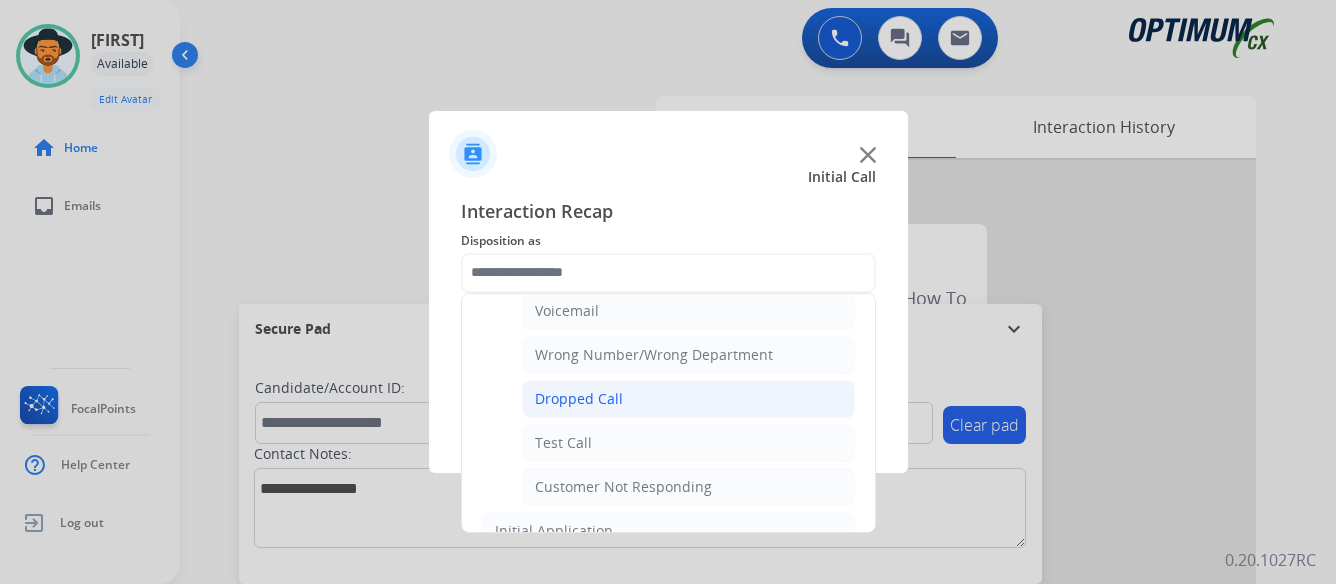 click on "Dropped Call" 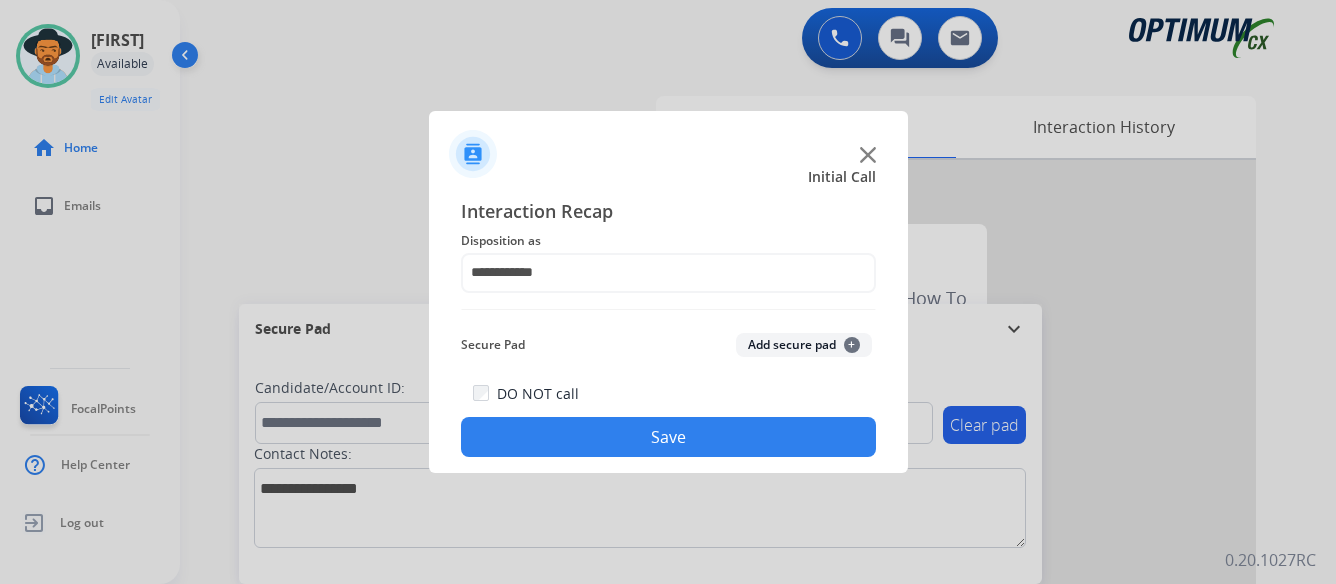 click on "Save" 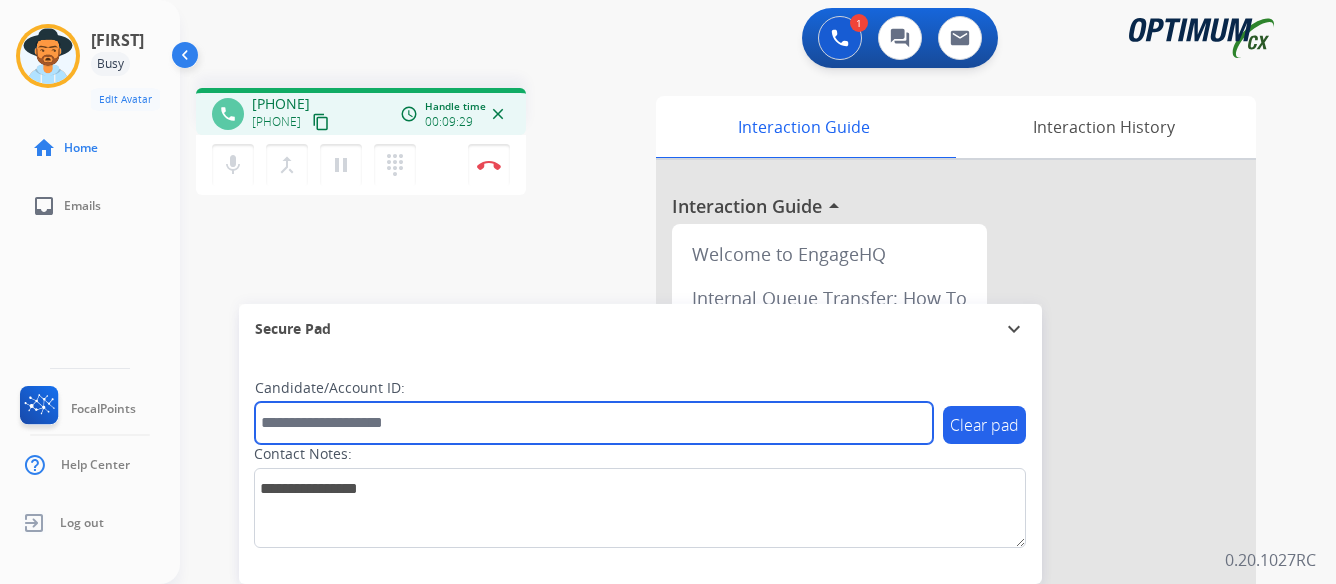 paste on "*******" 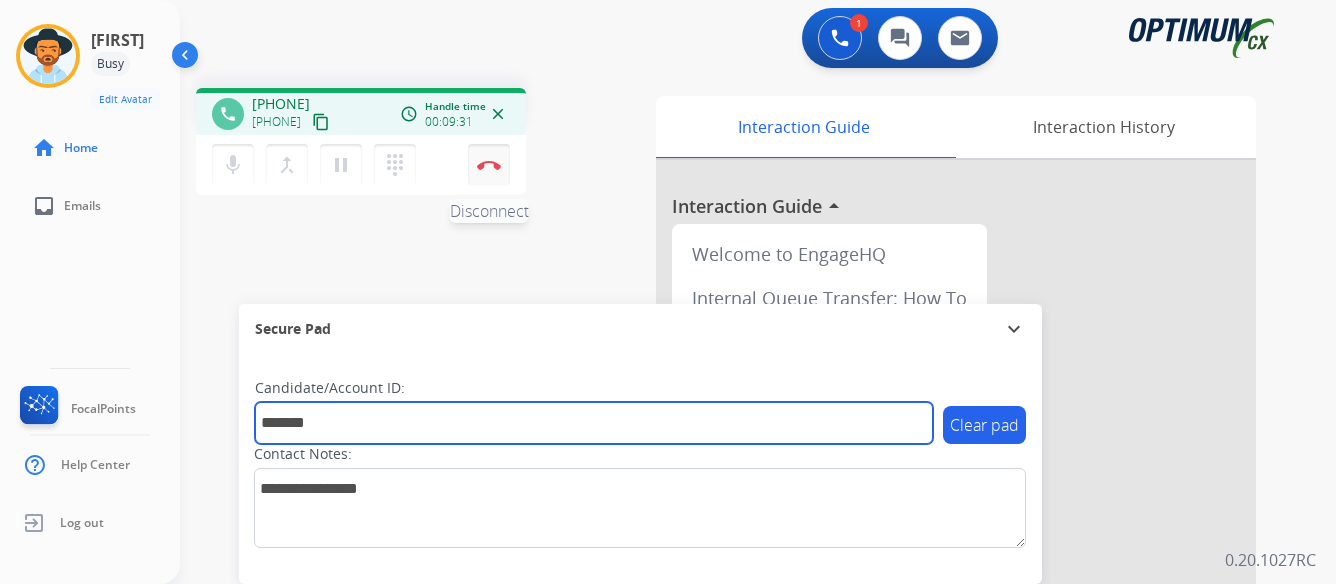 type on "*******" 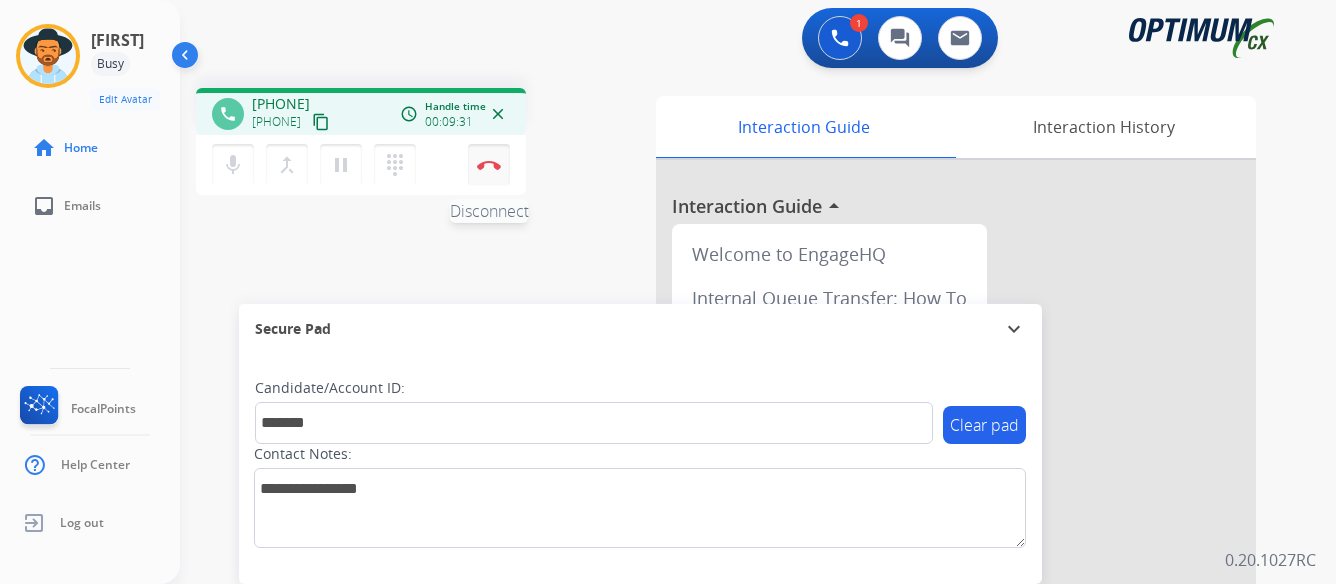 click at bounding box center (489, 165) 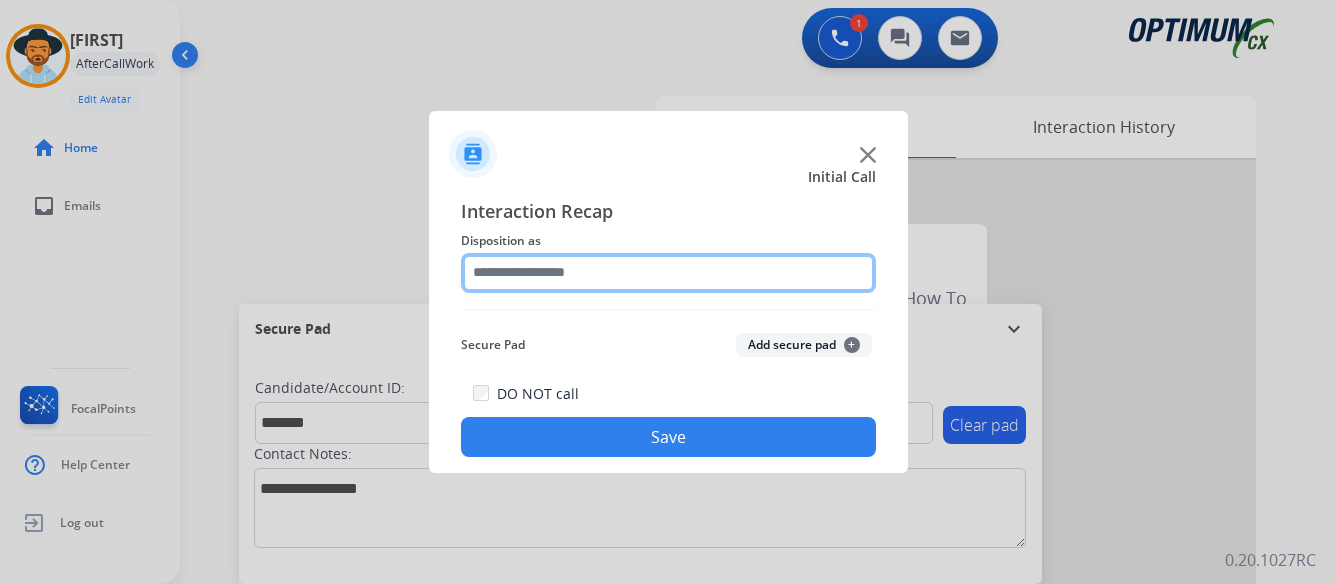 click 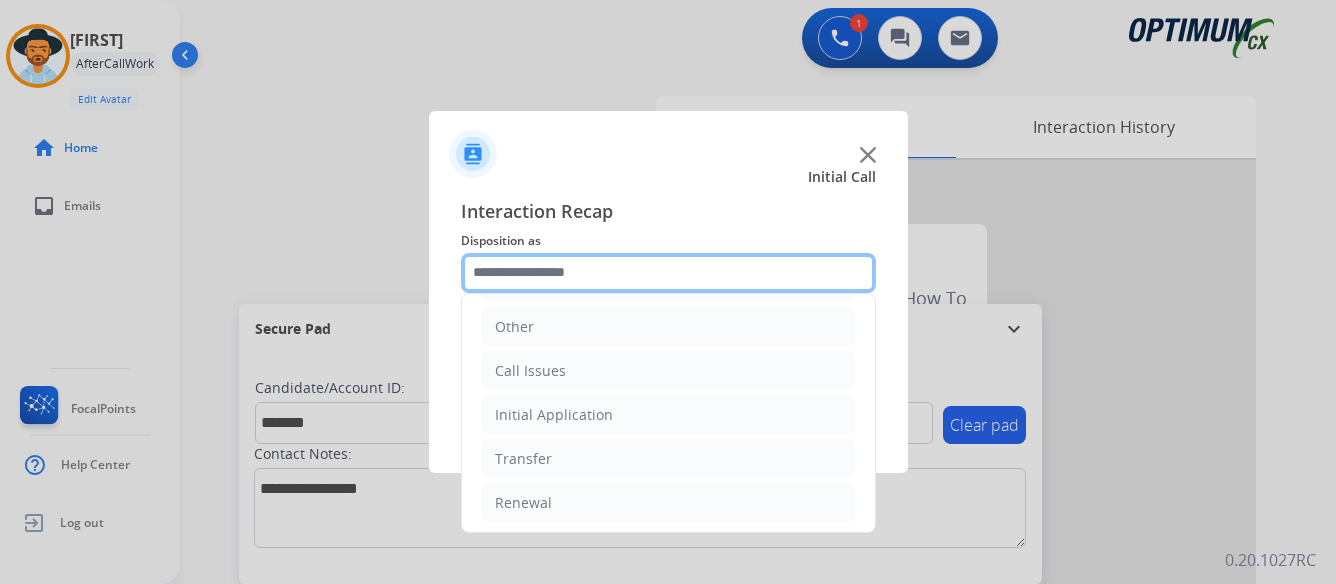 scroll, scrollTop: 136, scrollLeft: 0, axis: vertical 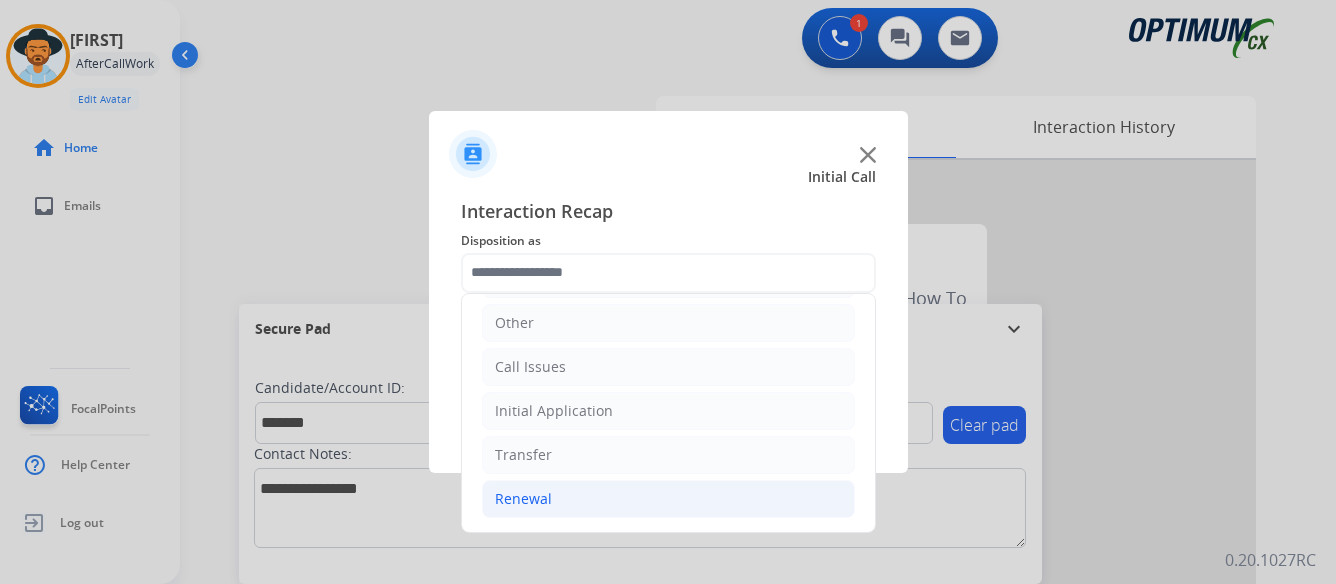 click on "Renewal" 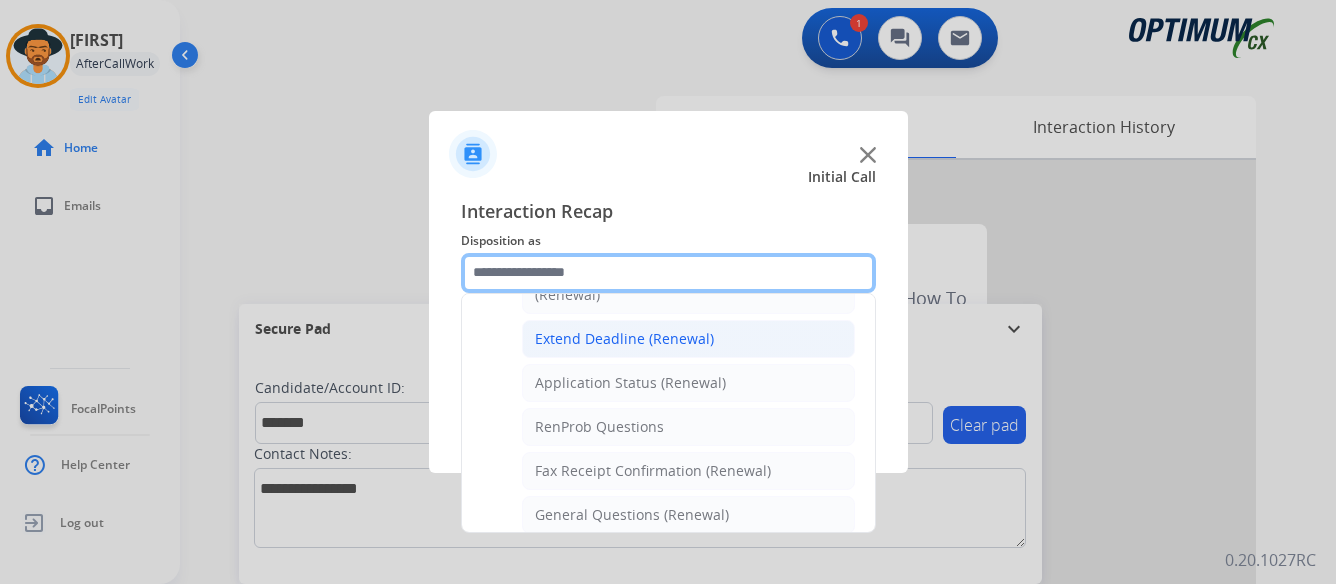 scroll, scrollTop: 436, scrollLeft: 0, axis: vertical 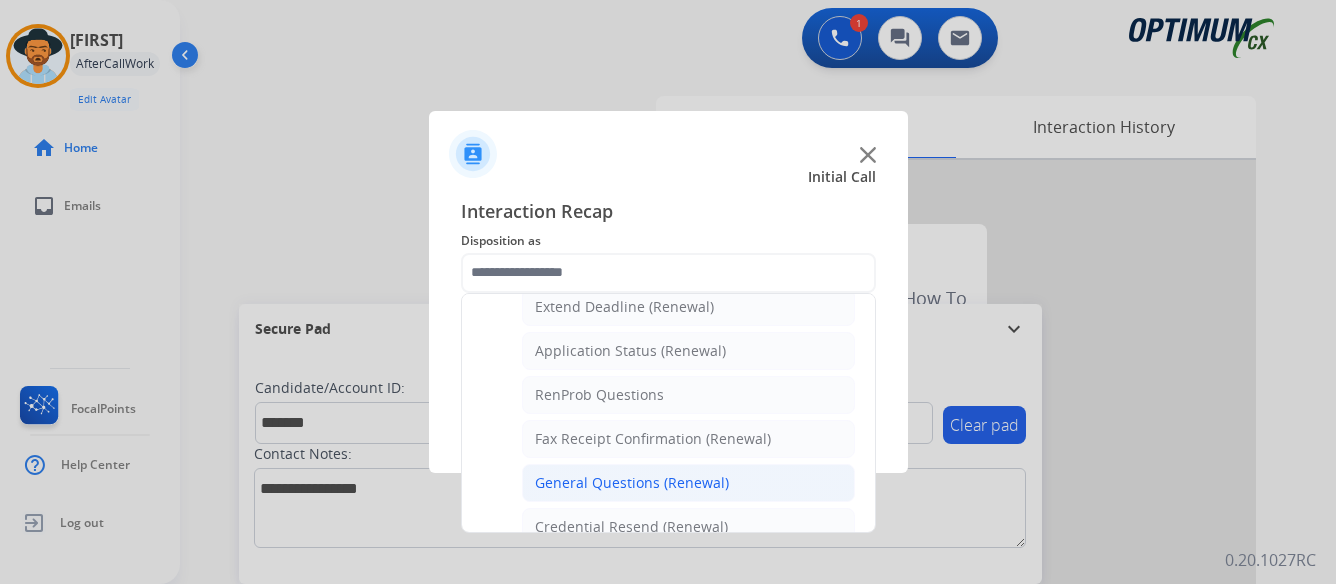 click on "General Questions (Renewal)" 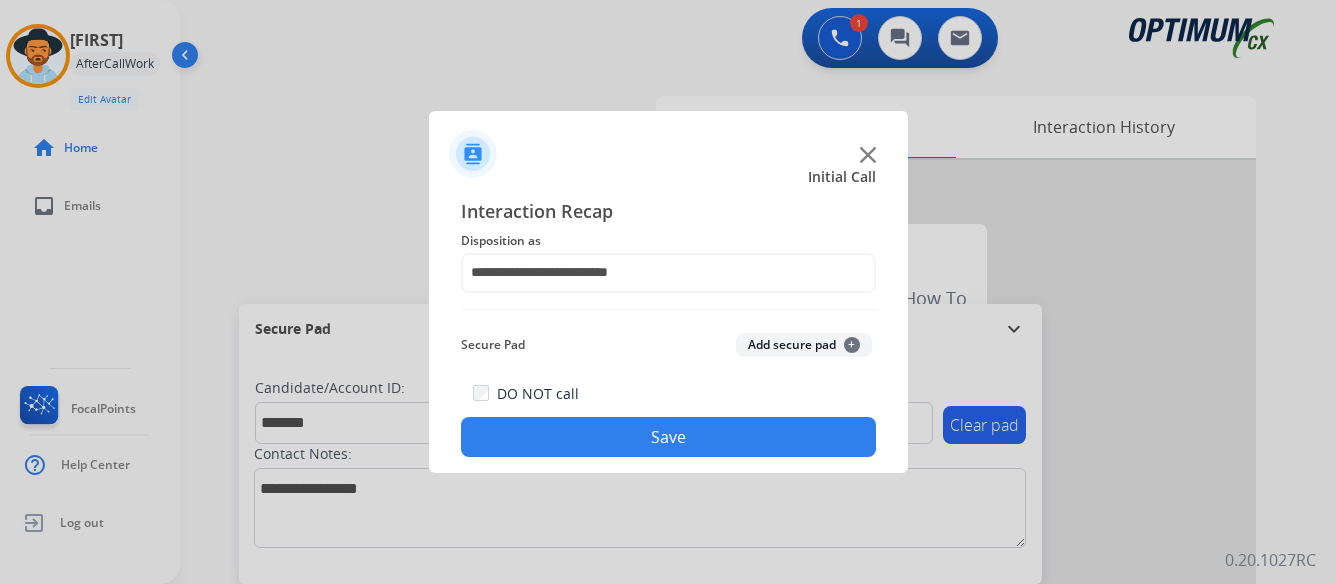 click on "Save" 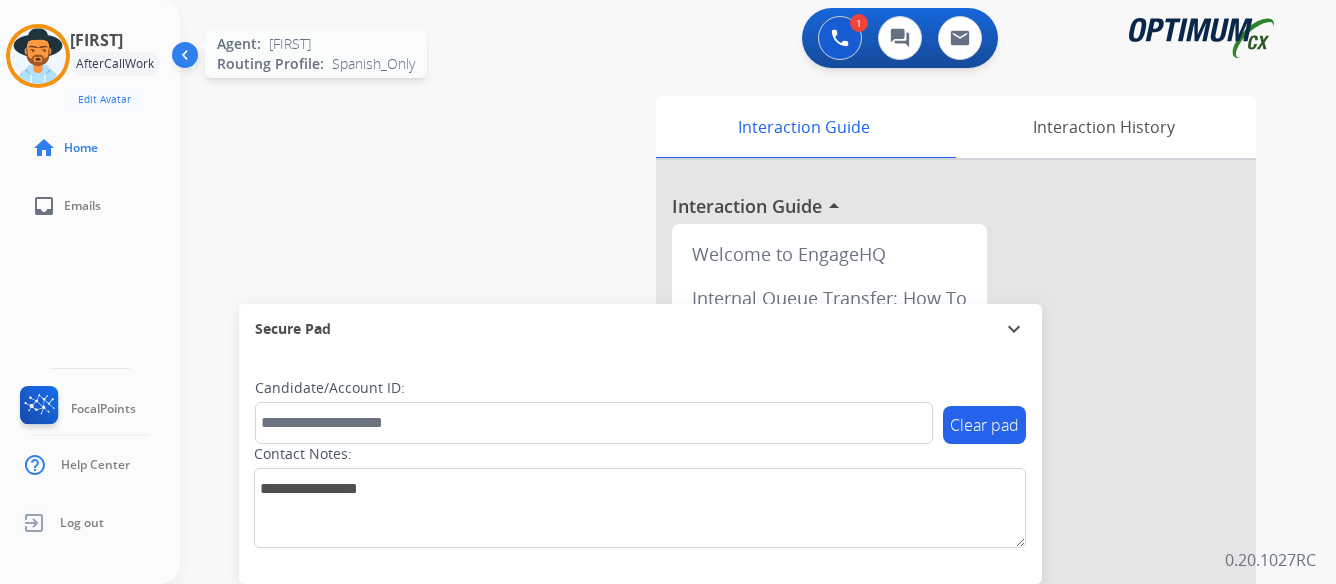 click at bounding box center (38, 56) 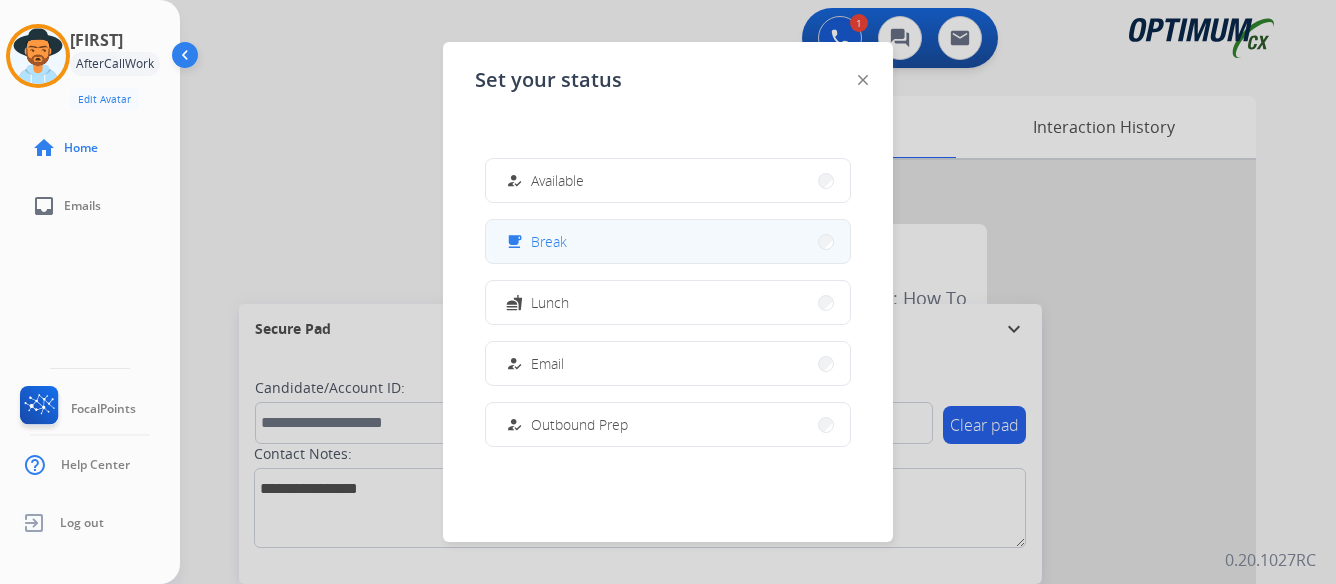 click on "free_breakfast Break" at bounding box center [668, 241] 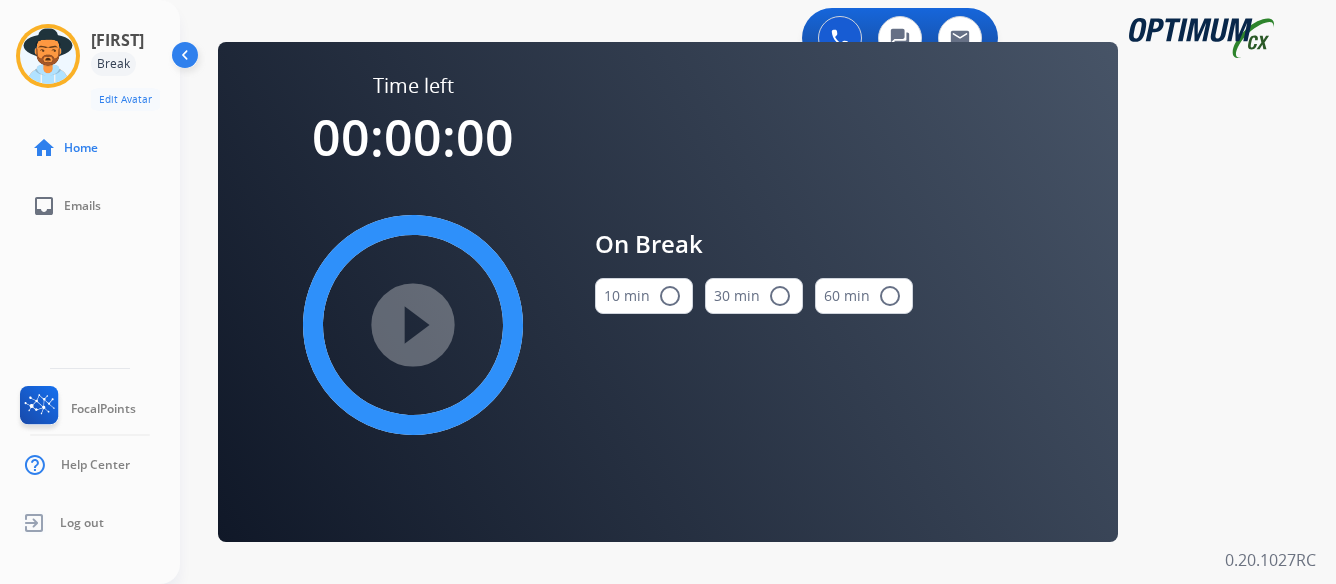 click on "radio_button_unchecked" at bounding box center [670, 296] 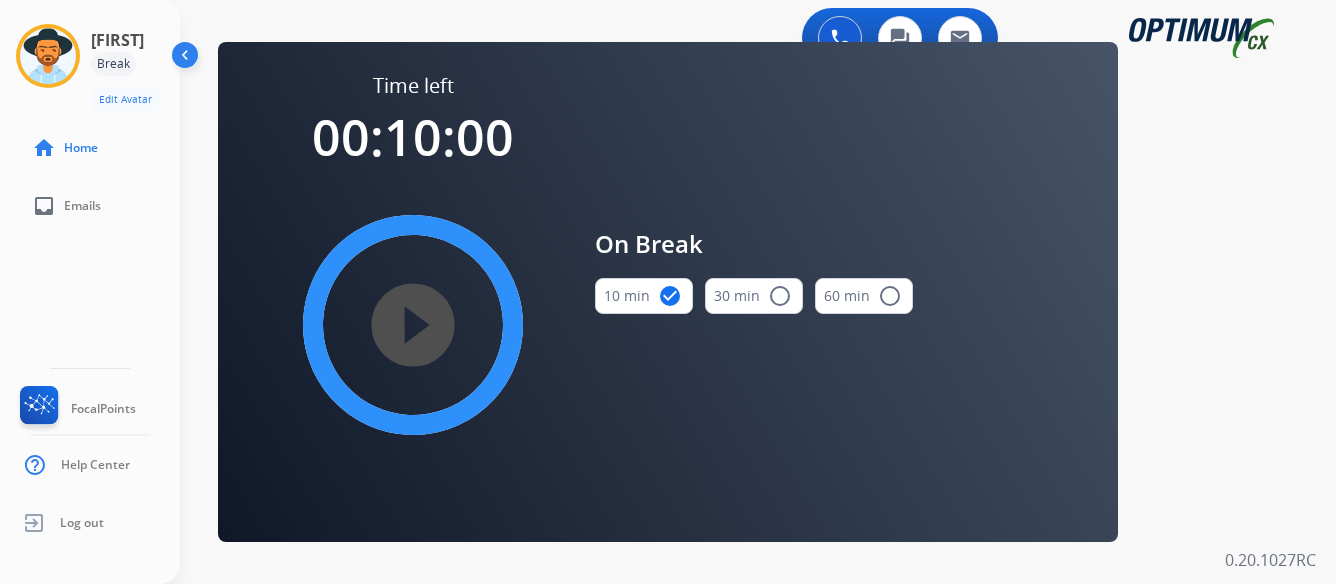 click on "play_circle_filled" at bounding box center (413, 325) 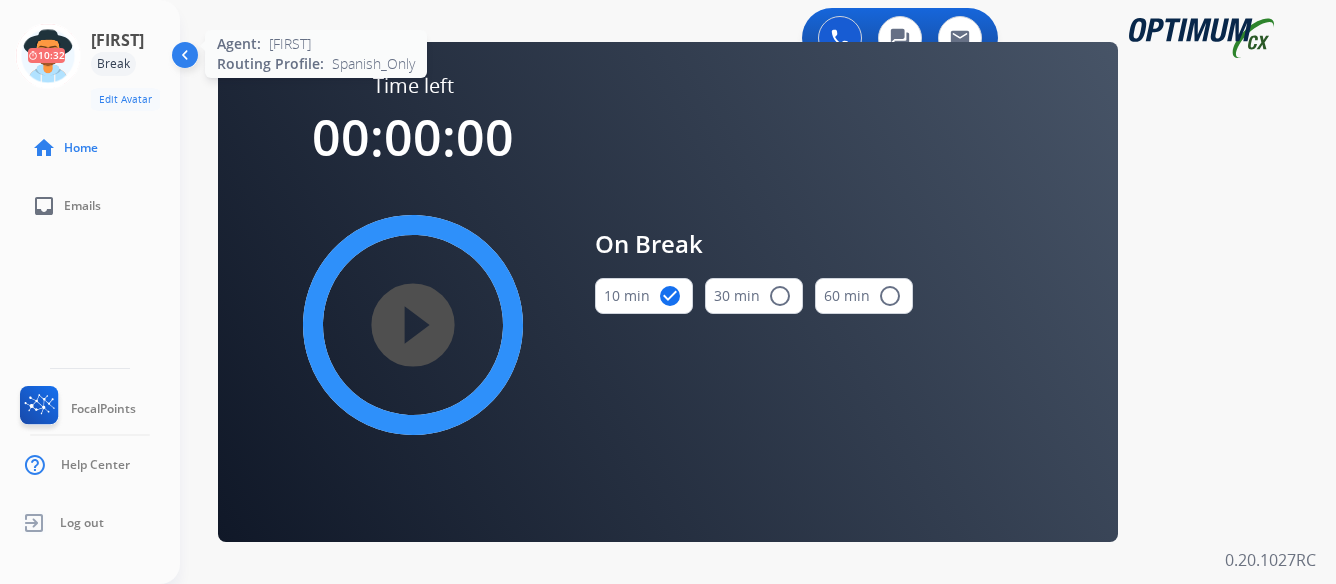 click 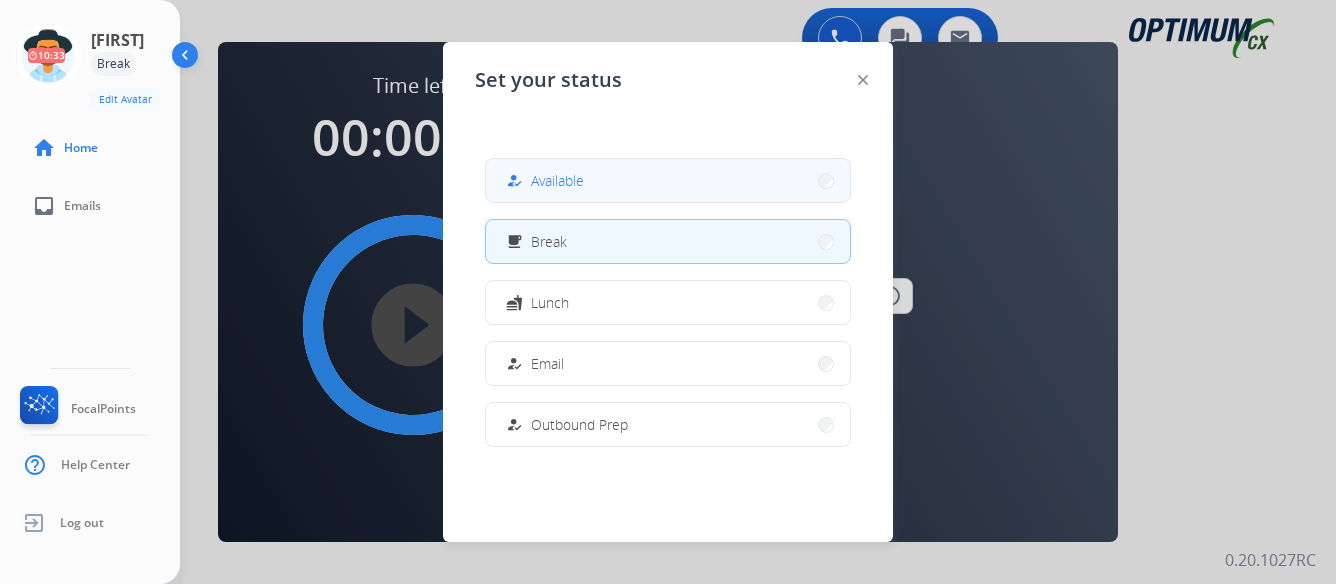 click on "how_to_reg Available" at bounding box center (668, 180) 